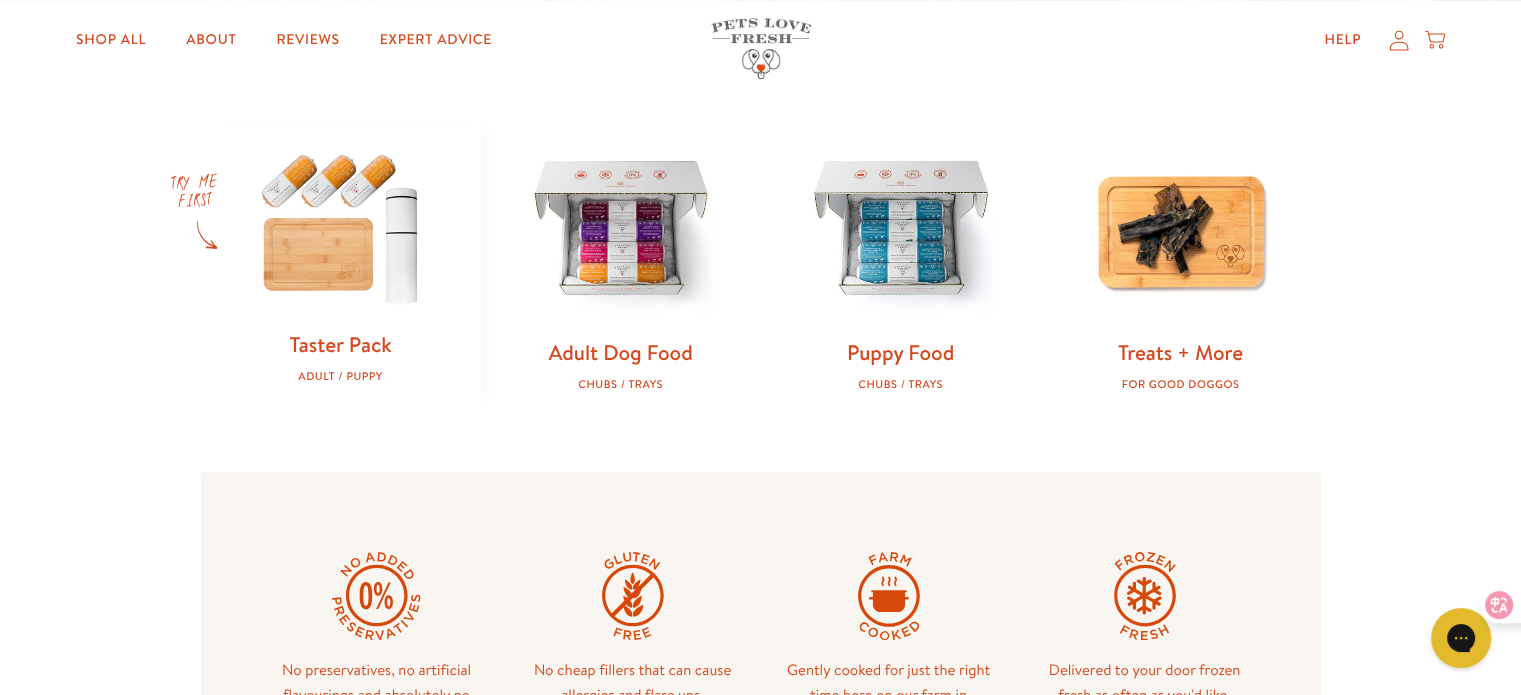 scroll, scrollTop: 600, scrollLeft: 0, axis: vertical 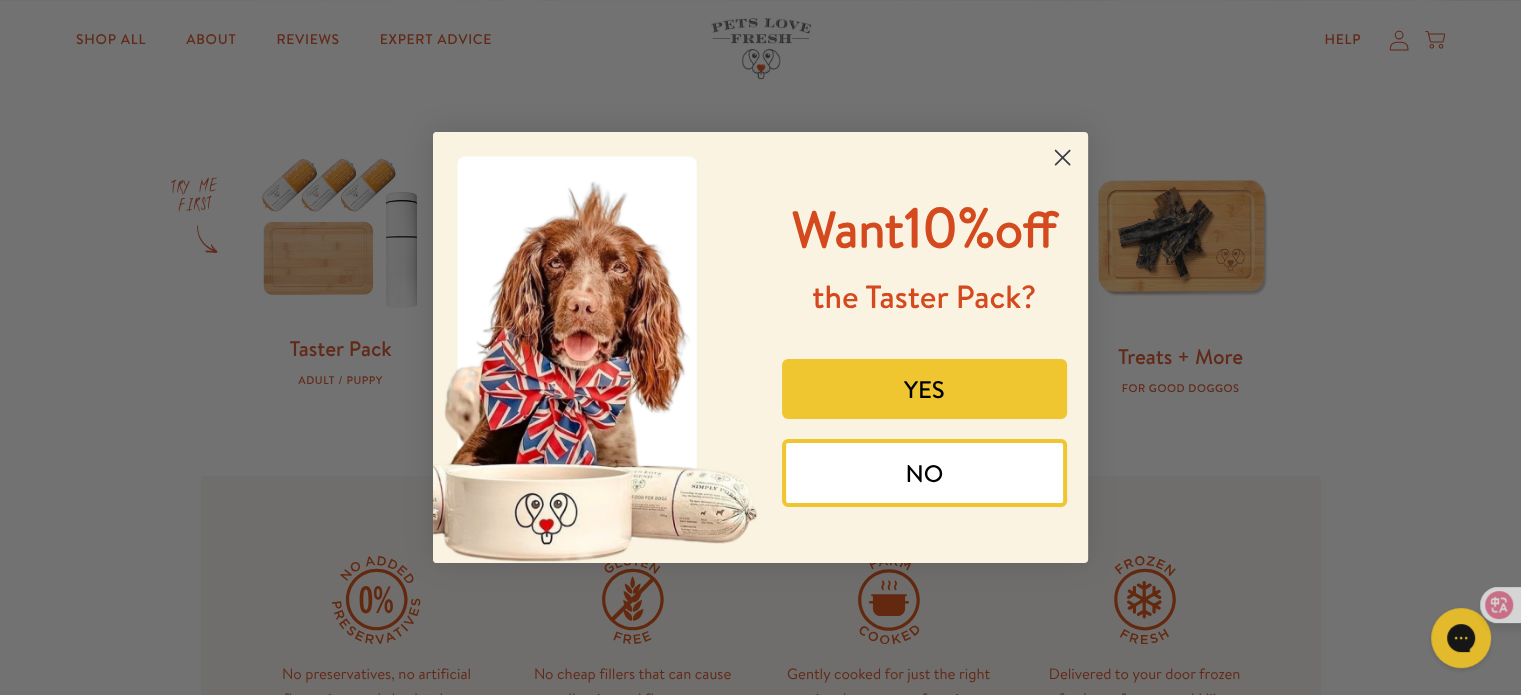 click 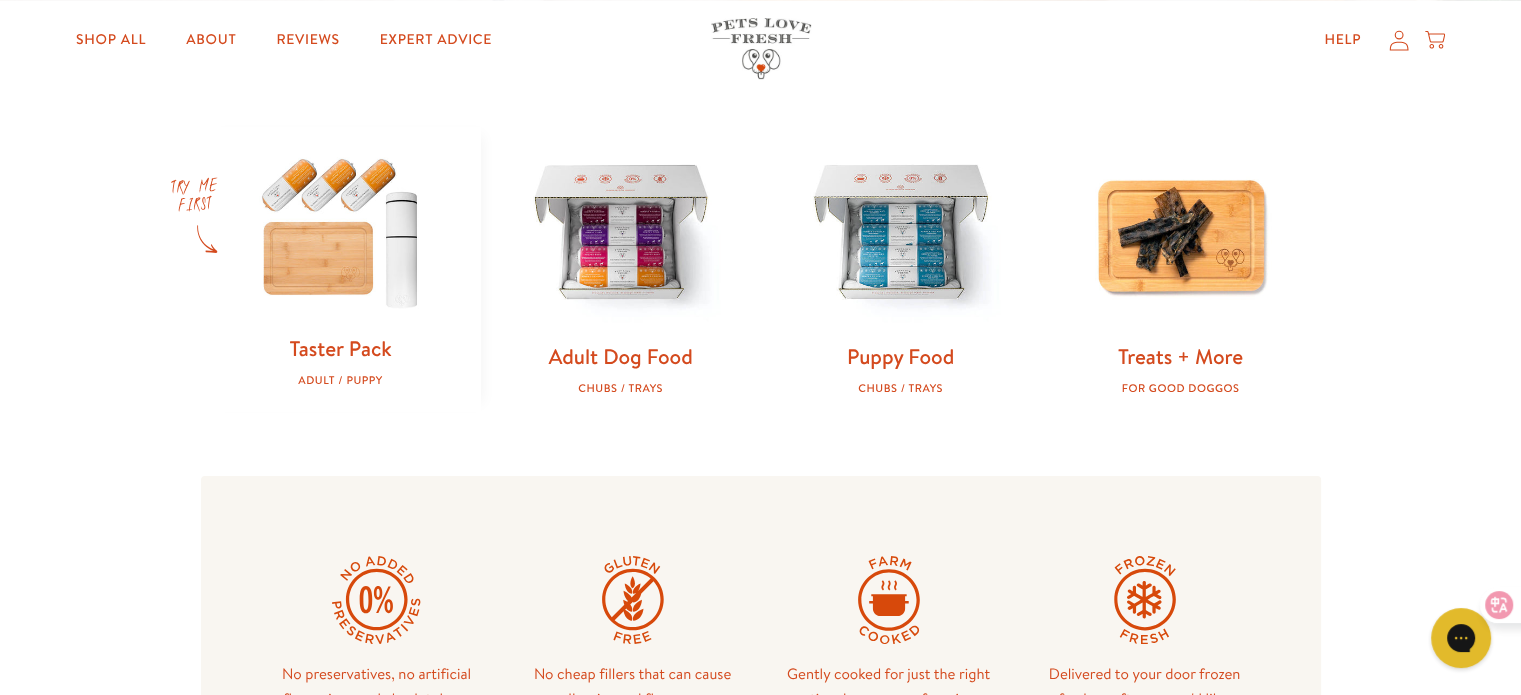 click 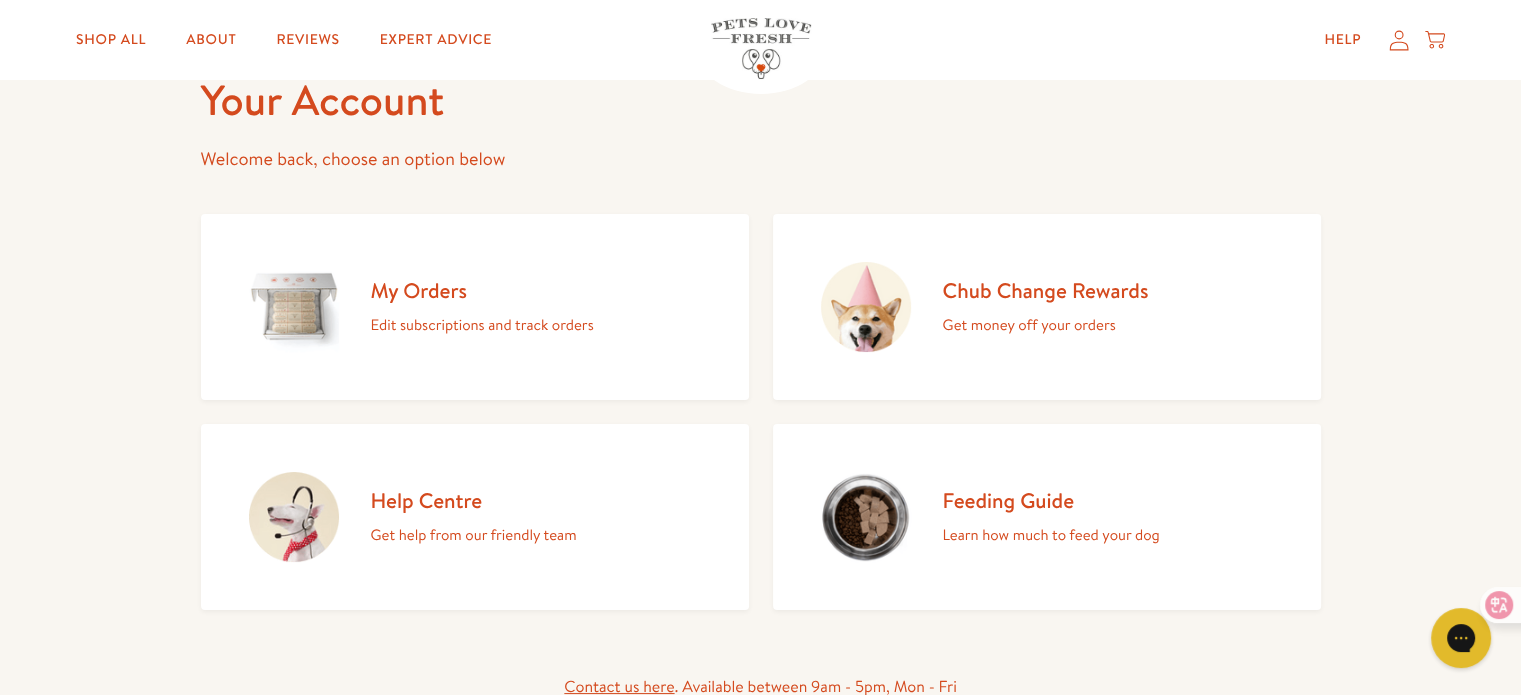 scroll, scrollTop: 0, scrollLeft: 0, axis: both 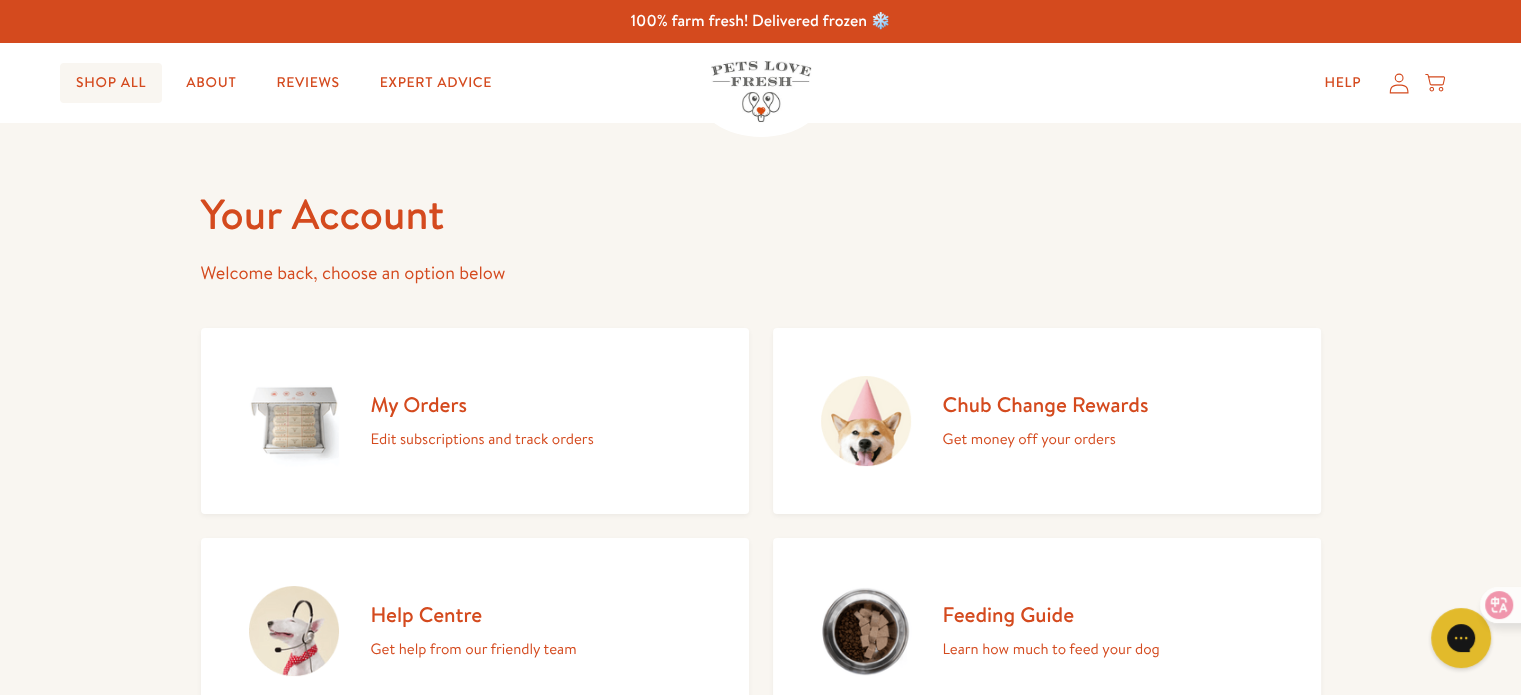 click on "Shop All" at bounding box center (111, 83) 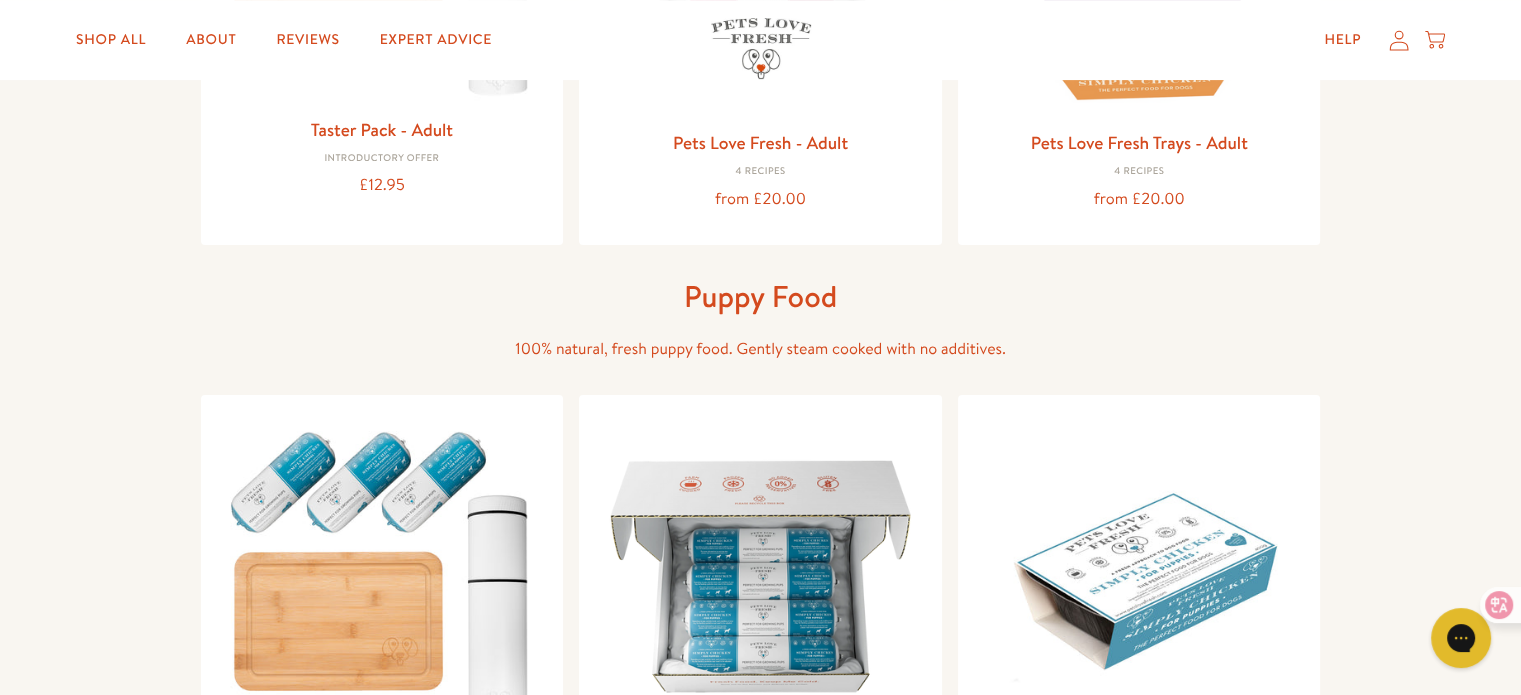 scroll, scrollTop: 100, scrollLeft: 0, axis: vertical 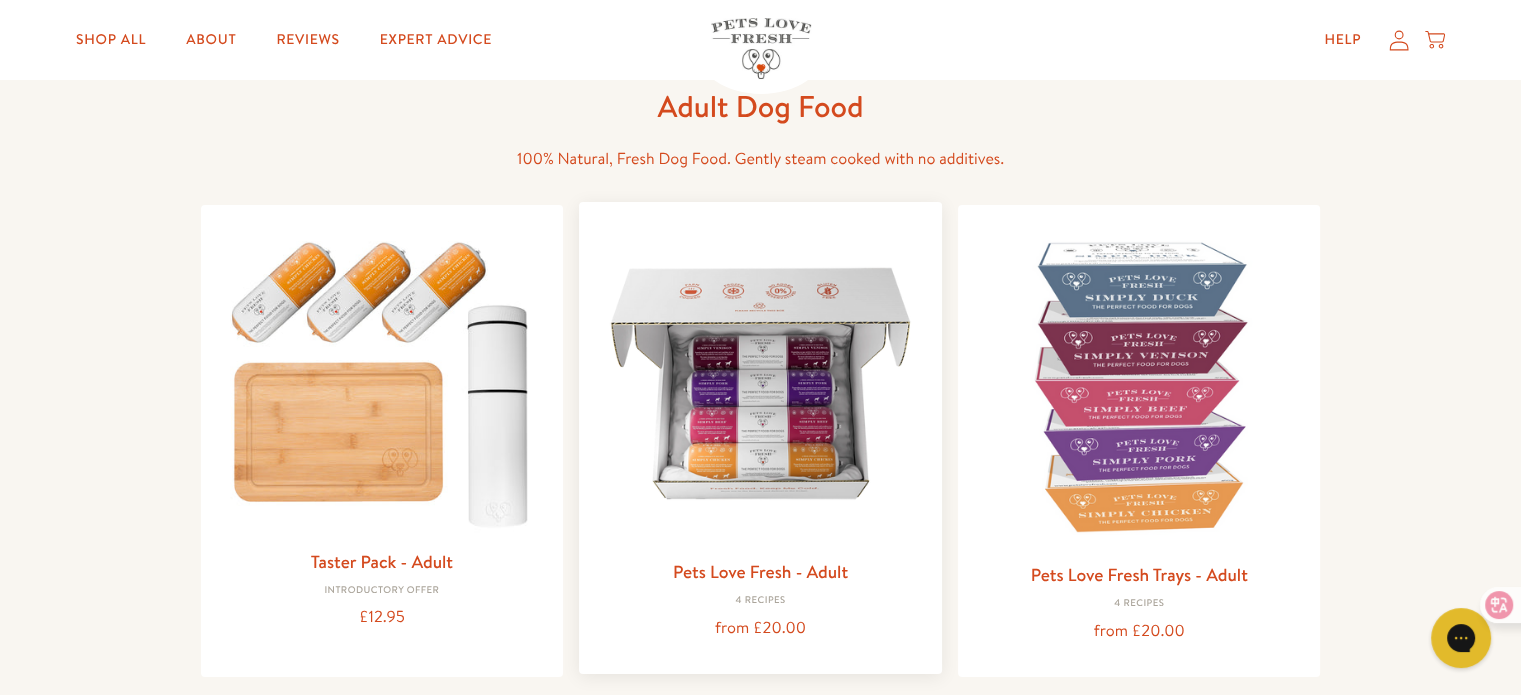 click at bounding box center (760, 383) 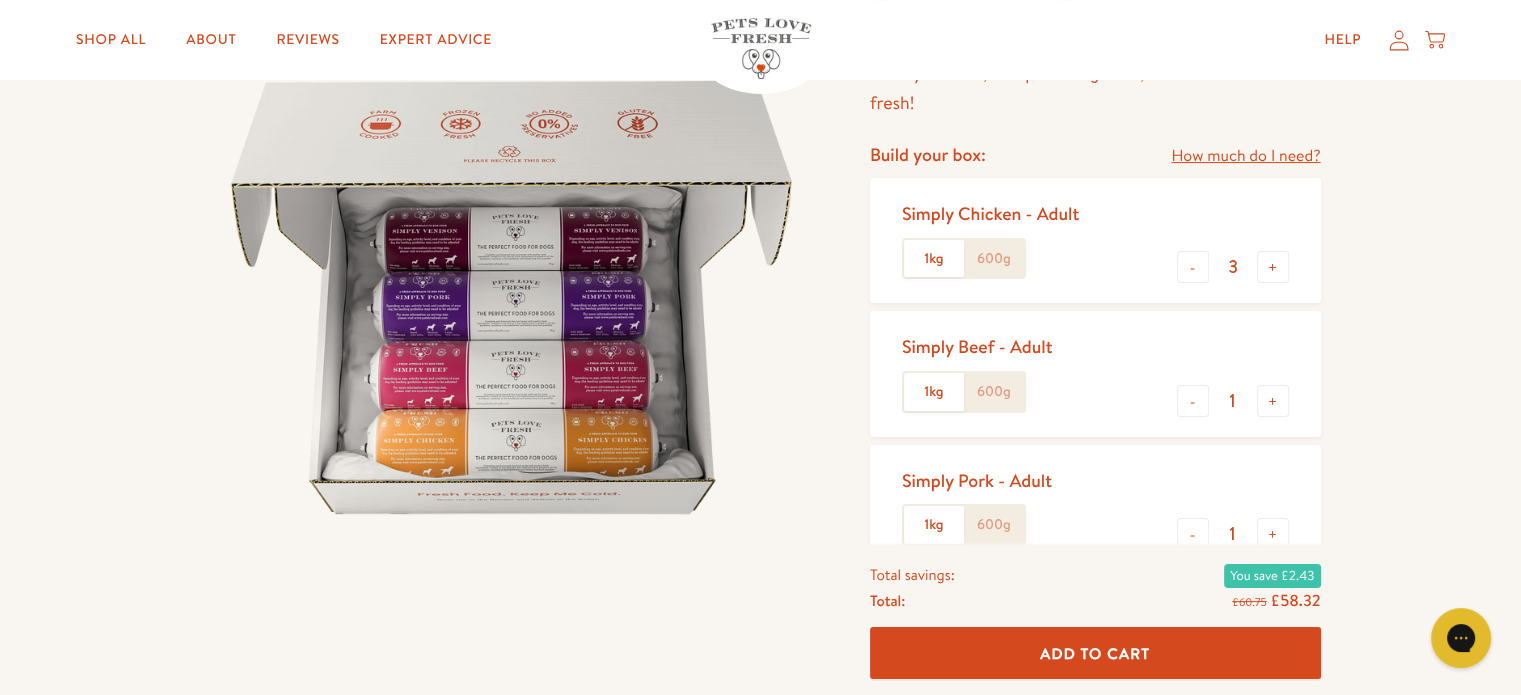 scroll, scrollTop: 0, scrollLeft: 0, axis: both 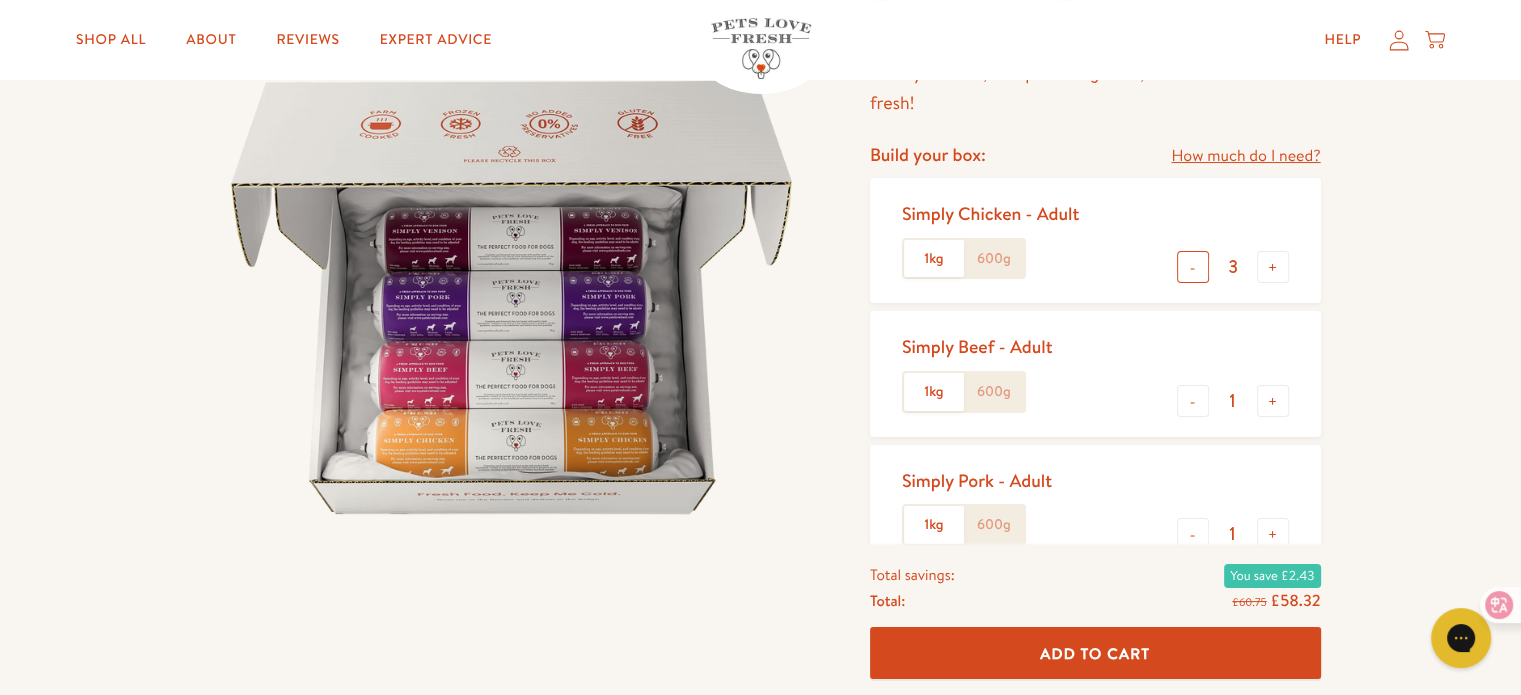 click on "-" at bounding box center (1193, 267) 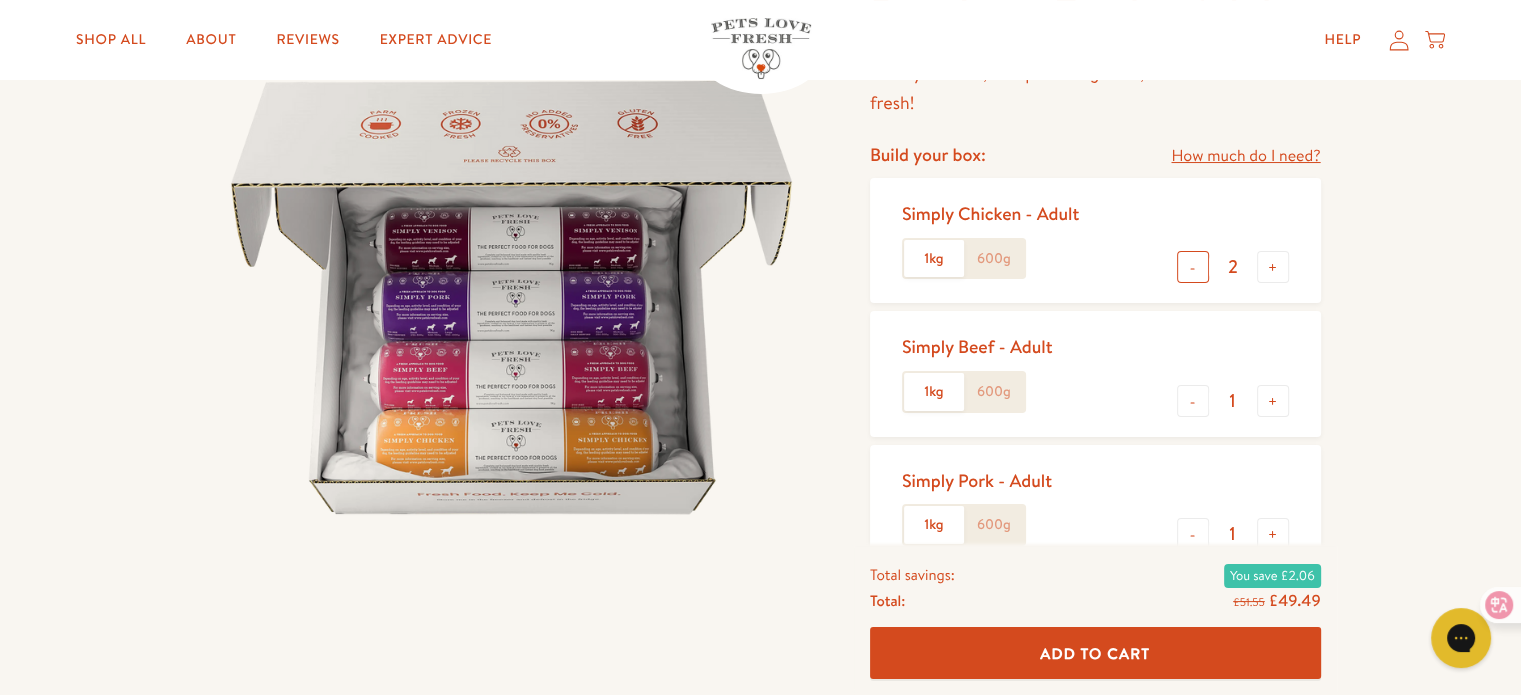 click on "-" at bounding box center (1193, 267) 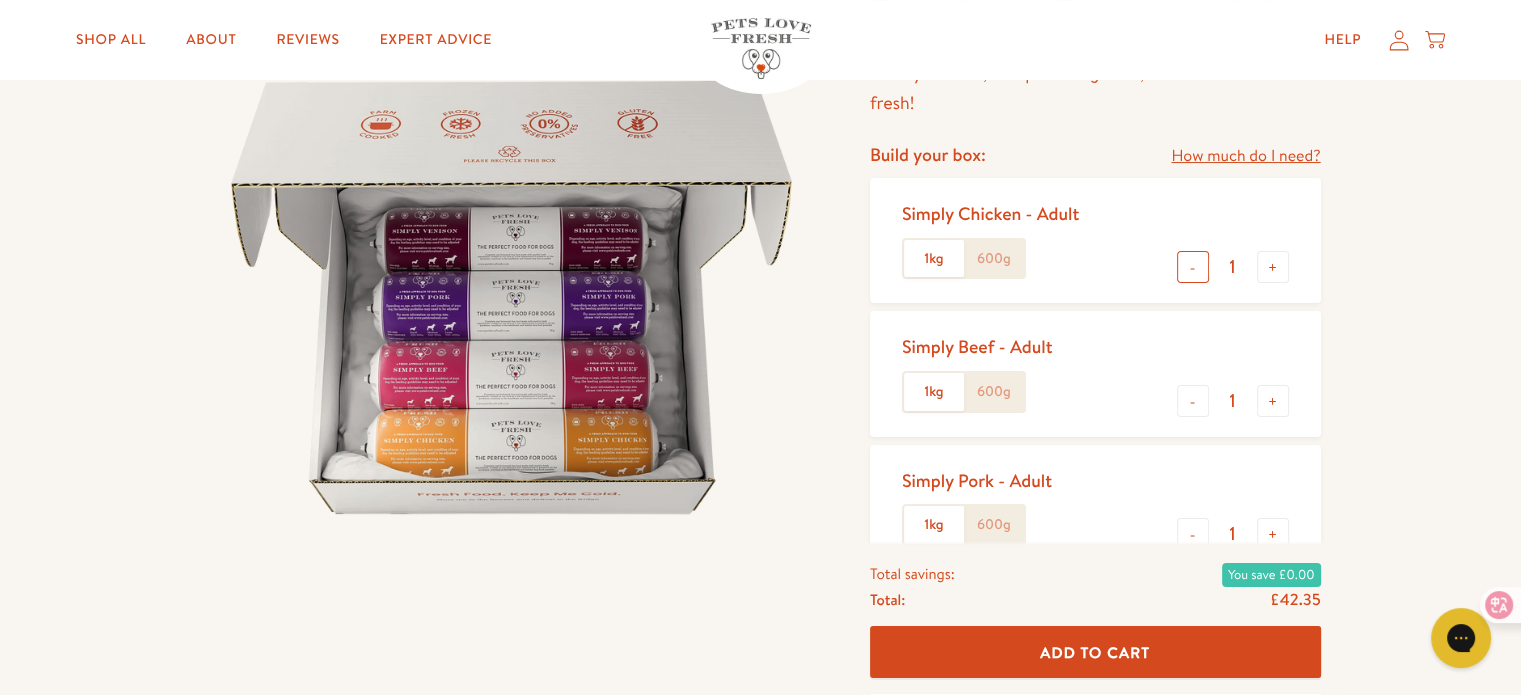 click on "-" at bounding box center [1193, 267] 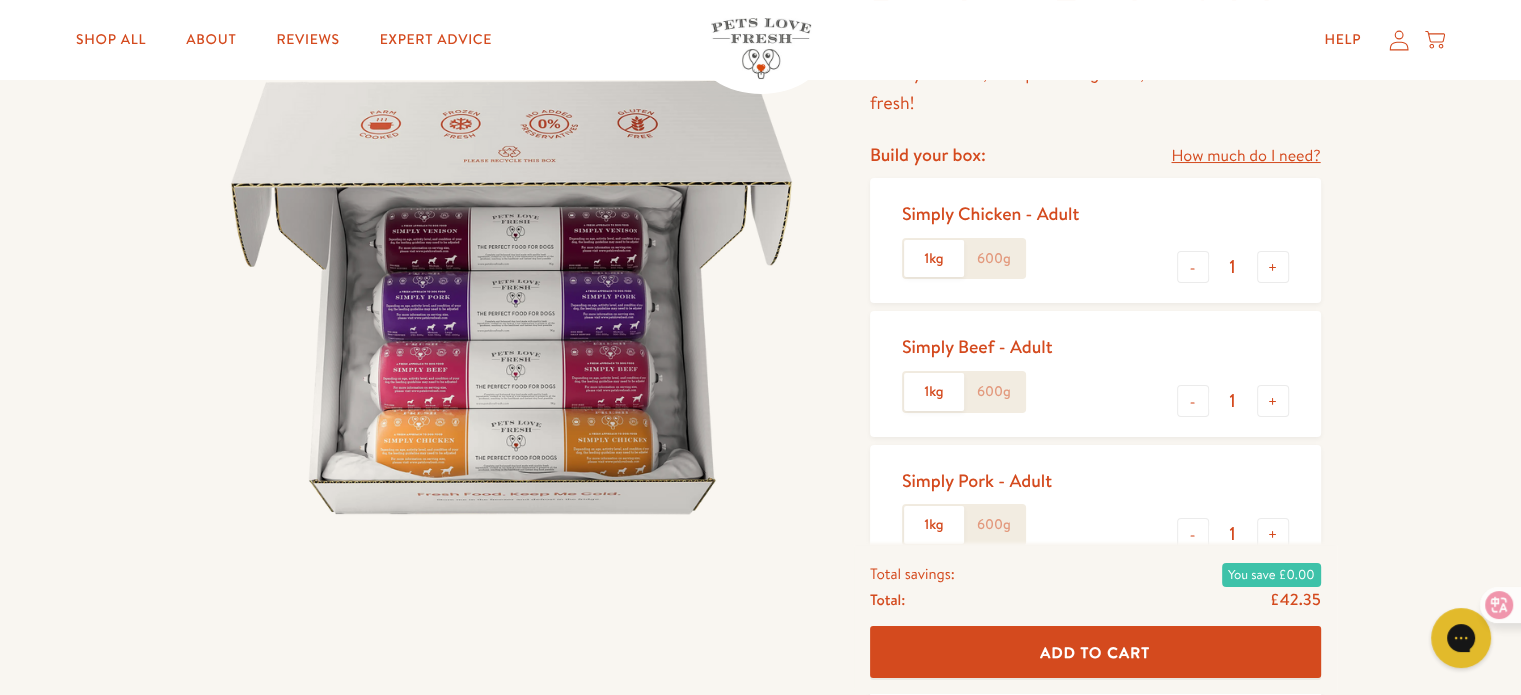 type on "0" 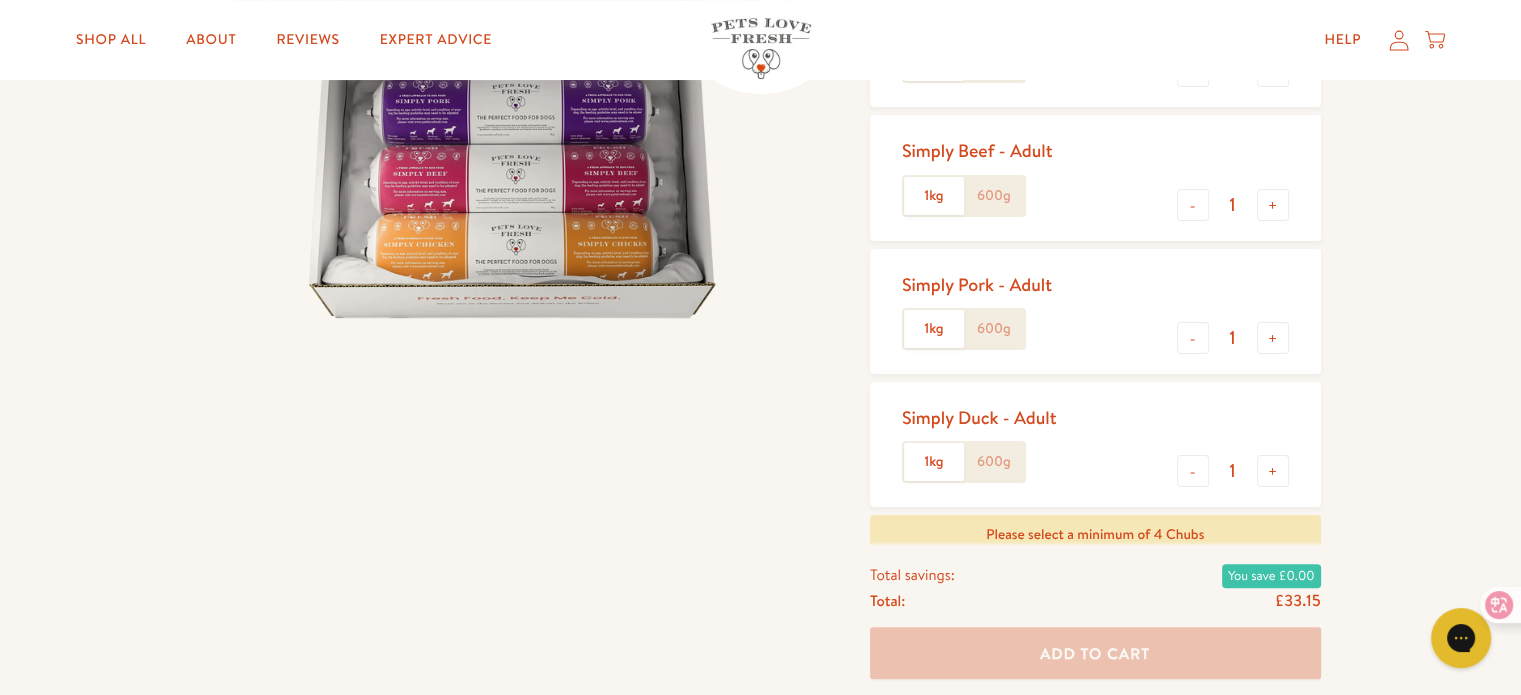 scroll, scrollTop: 400, scrollLeft: 0, axis: vertical 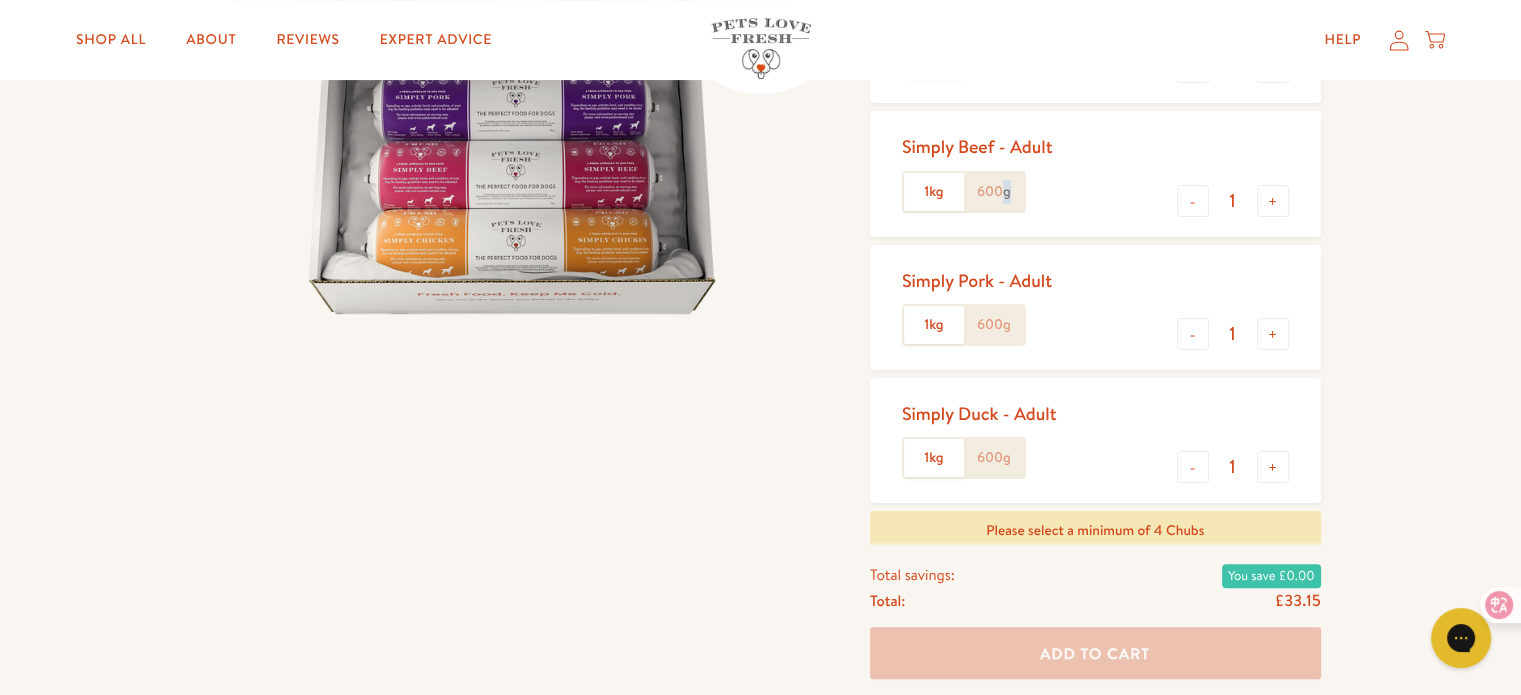 click on "600g" 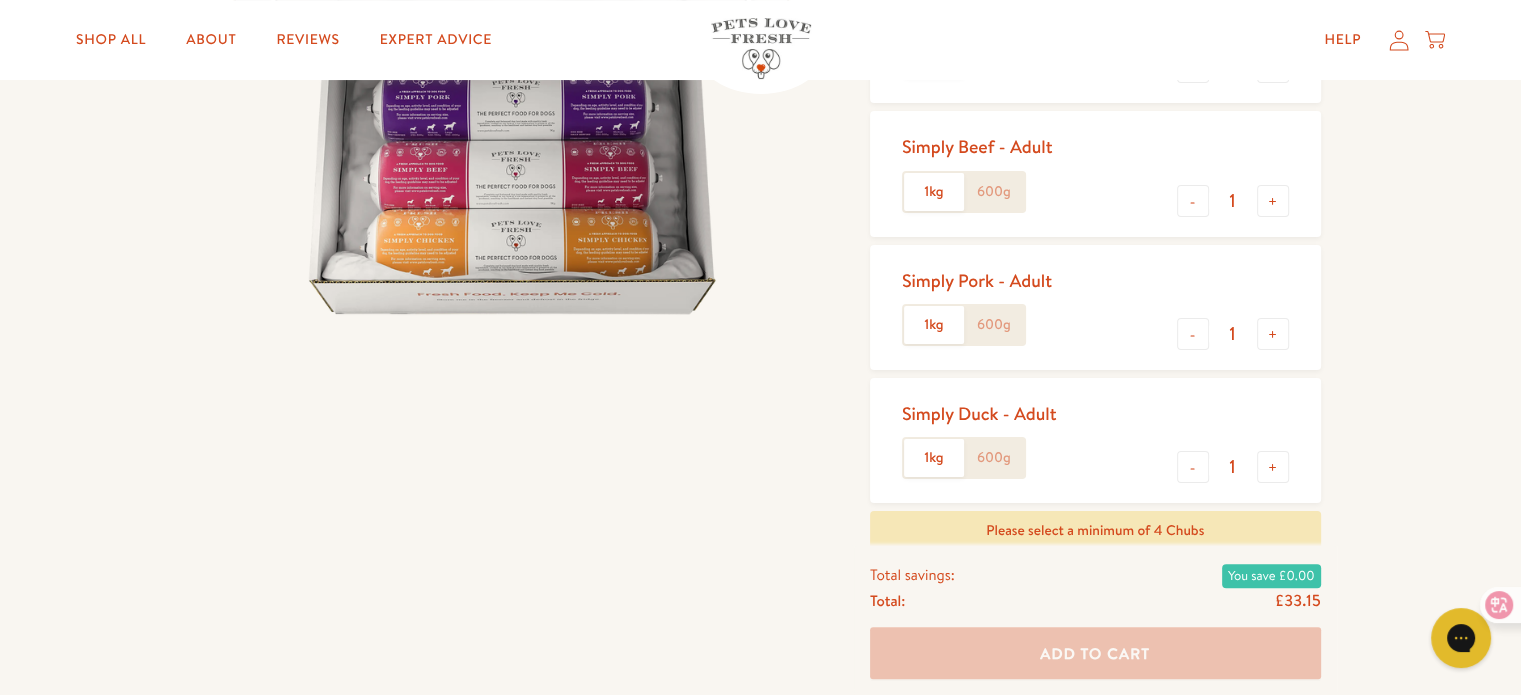 click on "Simply Pork - Adult" at bounding box center (977, 280) 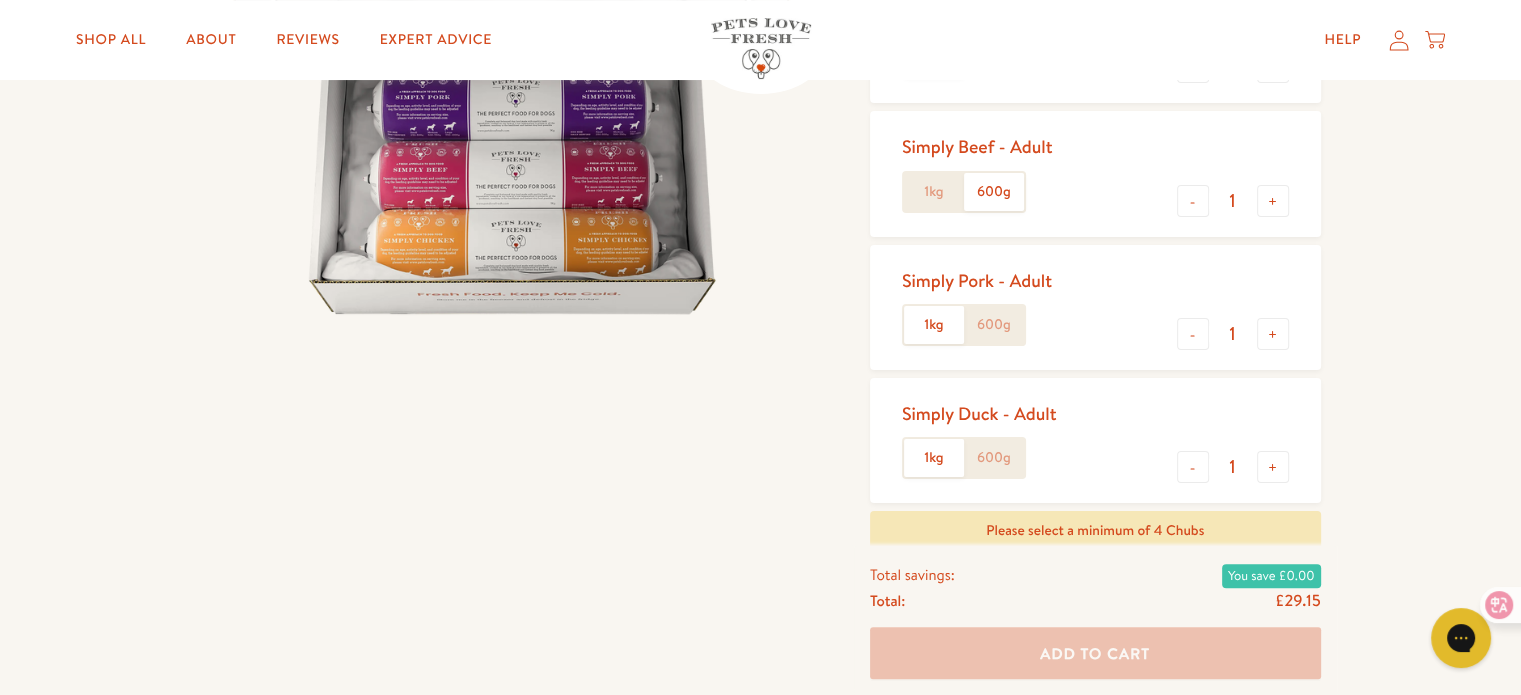 click on "600g" 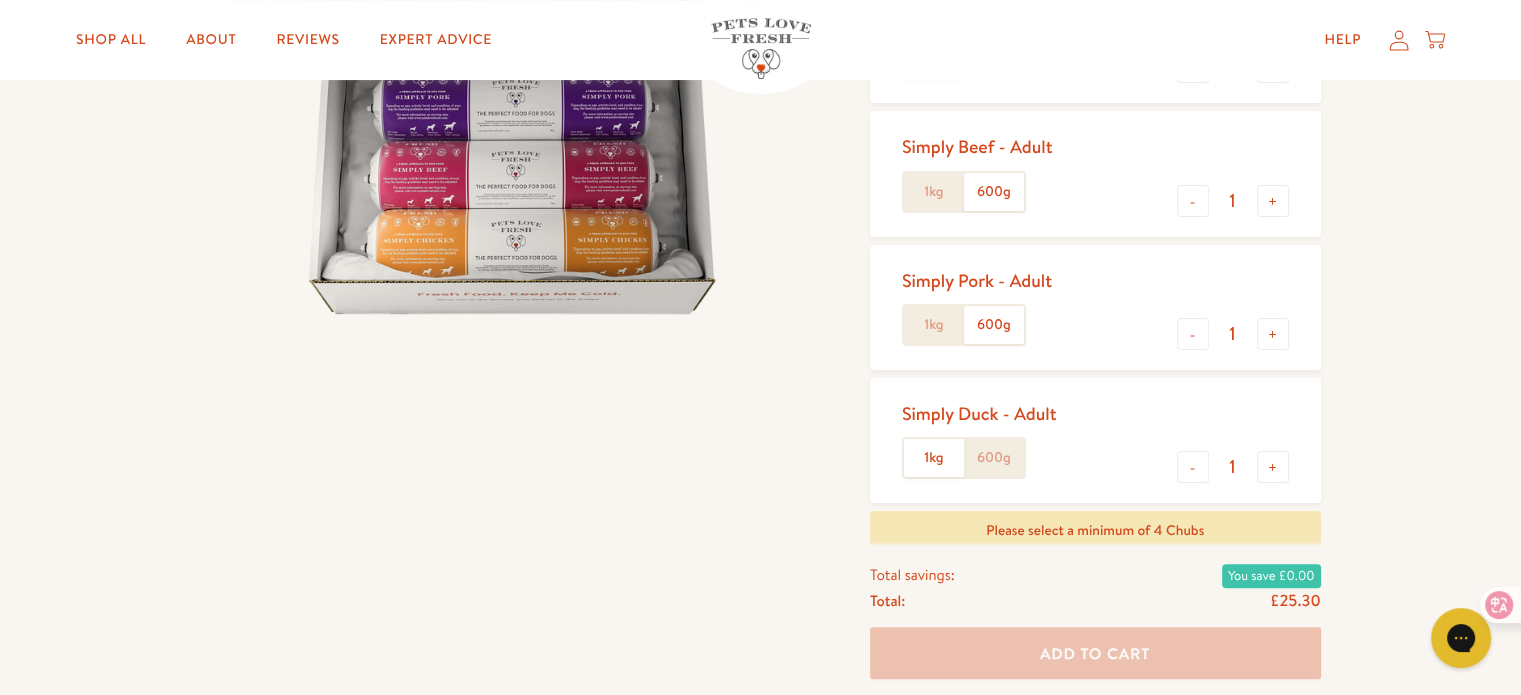 click on "600g" 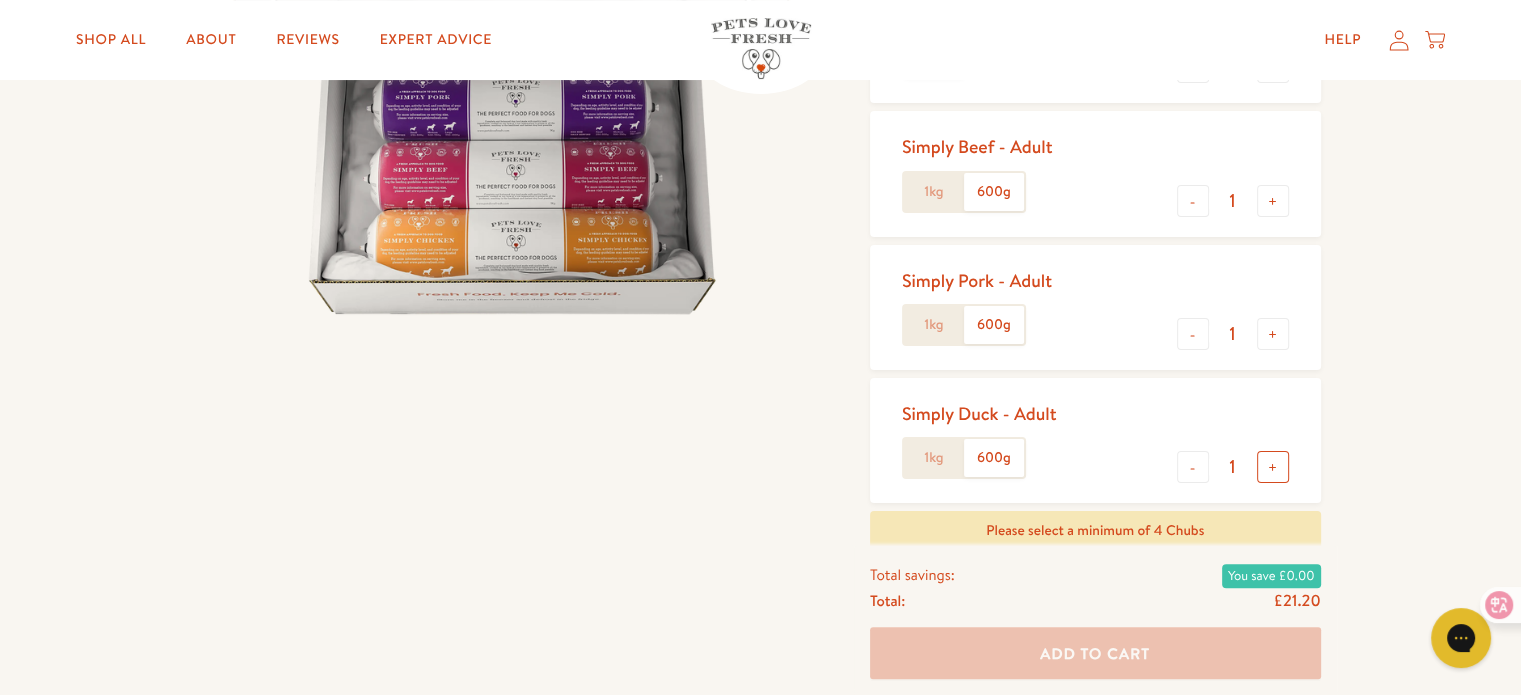 click on "+" at bounding box center [1273, 467] 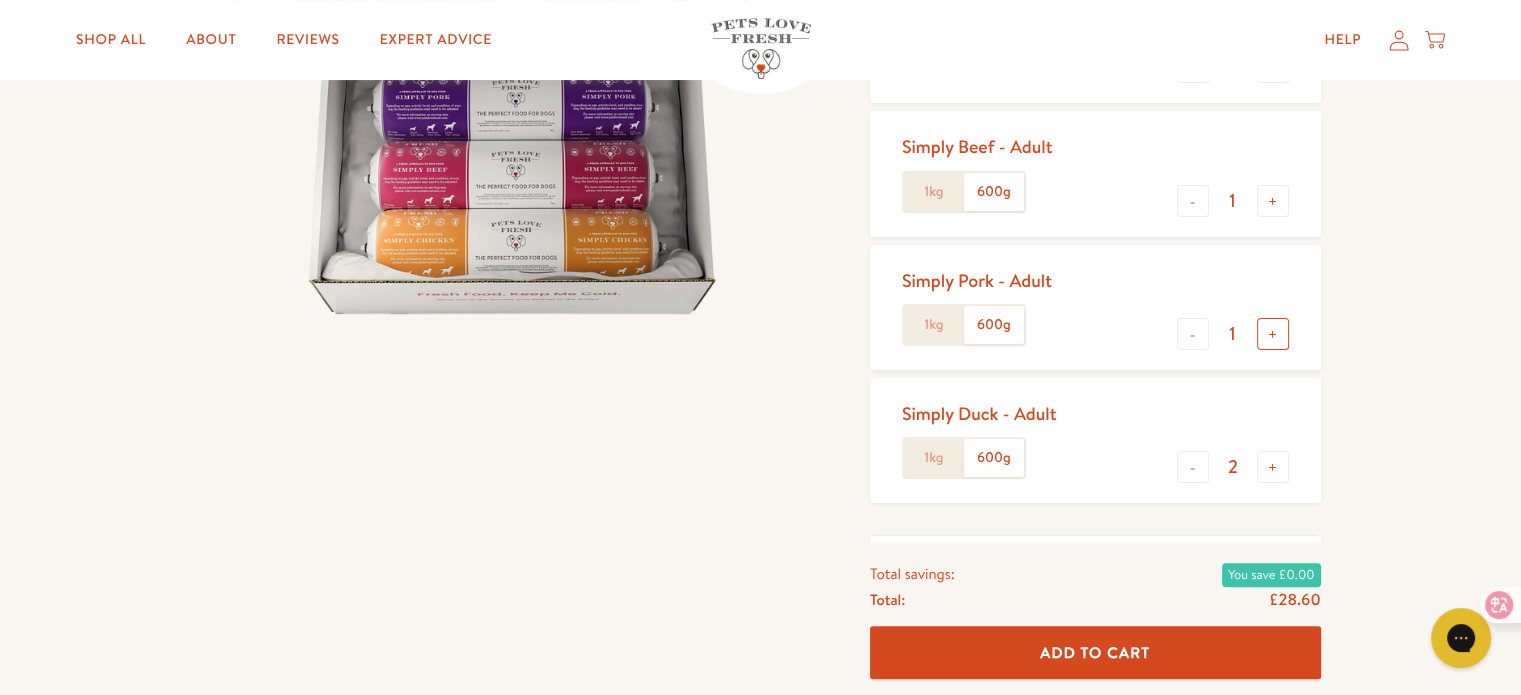 click on "+" at bounding box center (1273, 334) 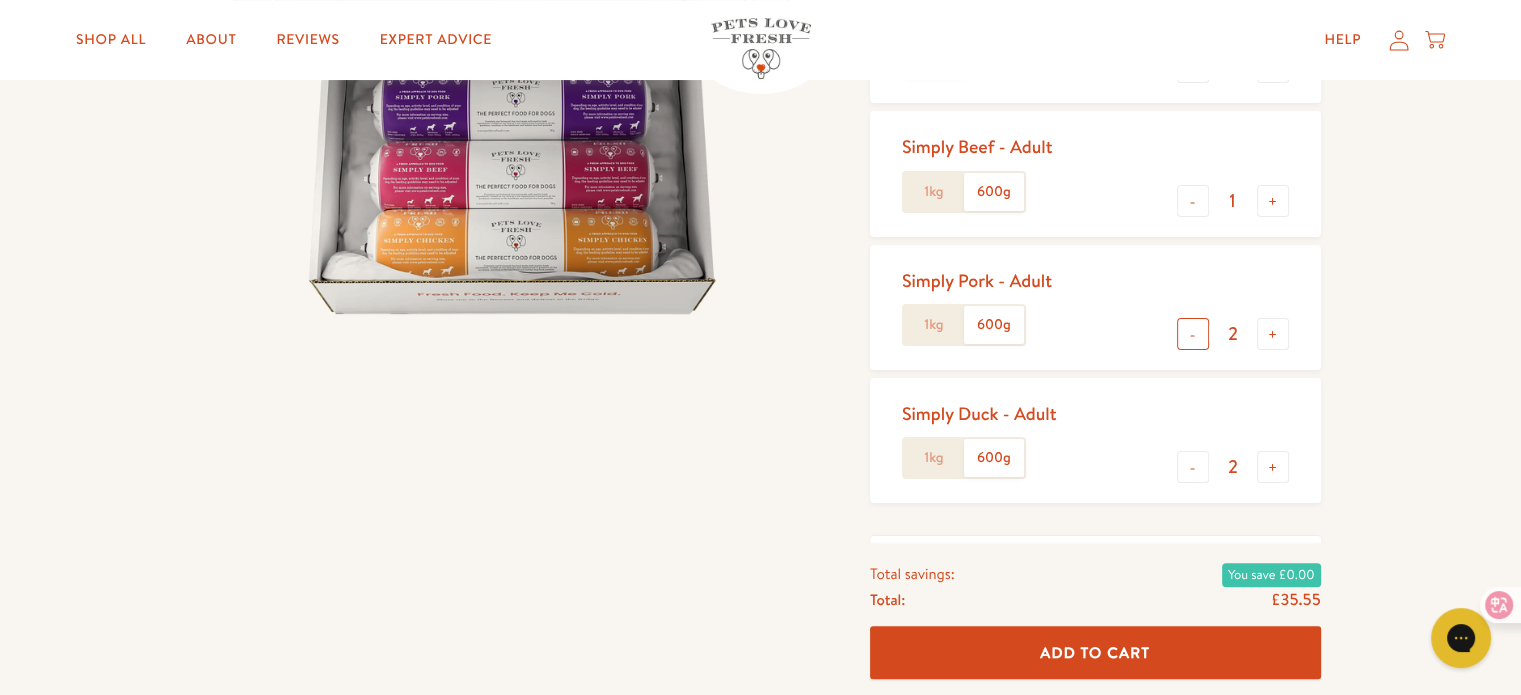 click on "-" at bounding box center [1193, 334] 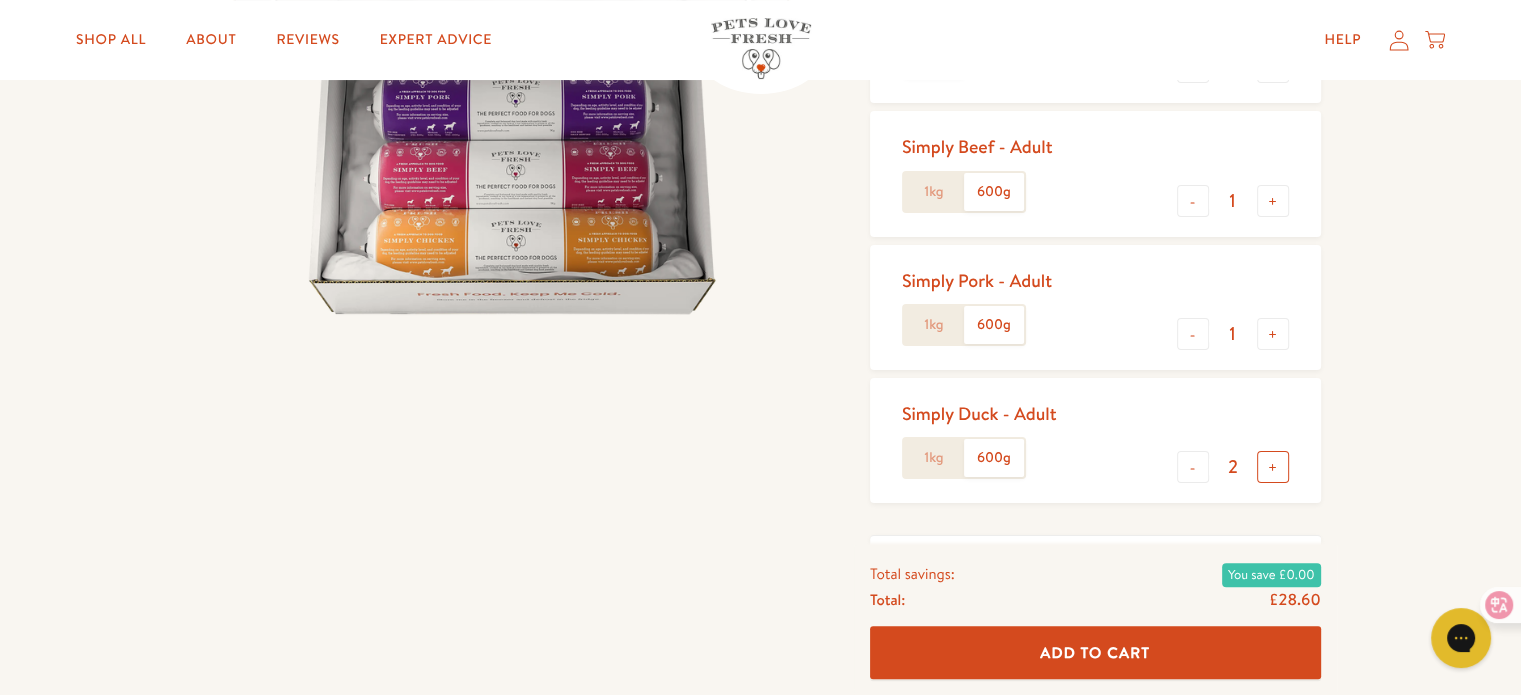 click on "+" at bounding box center (1273, 467) 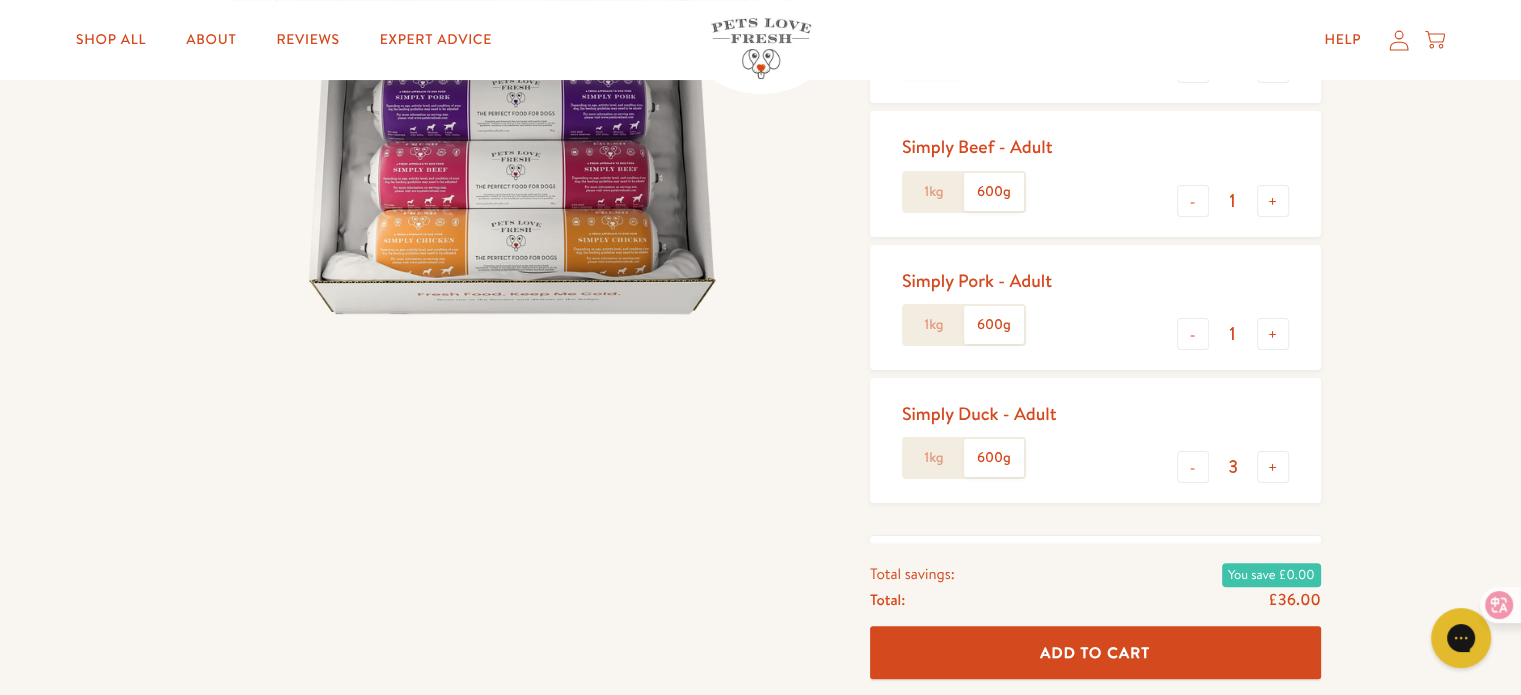 click on "Simply Duck - Adult
1kg
600g
-
3
+" at bounding box center (1095, 440) 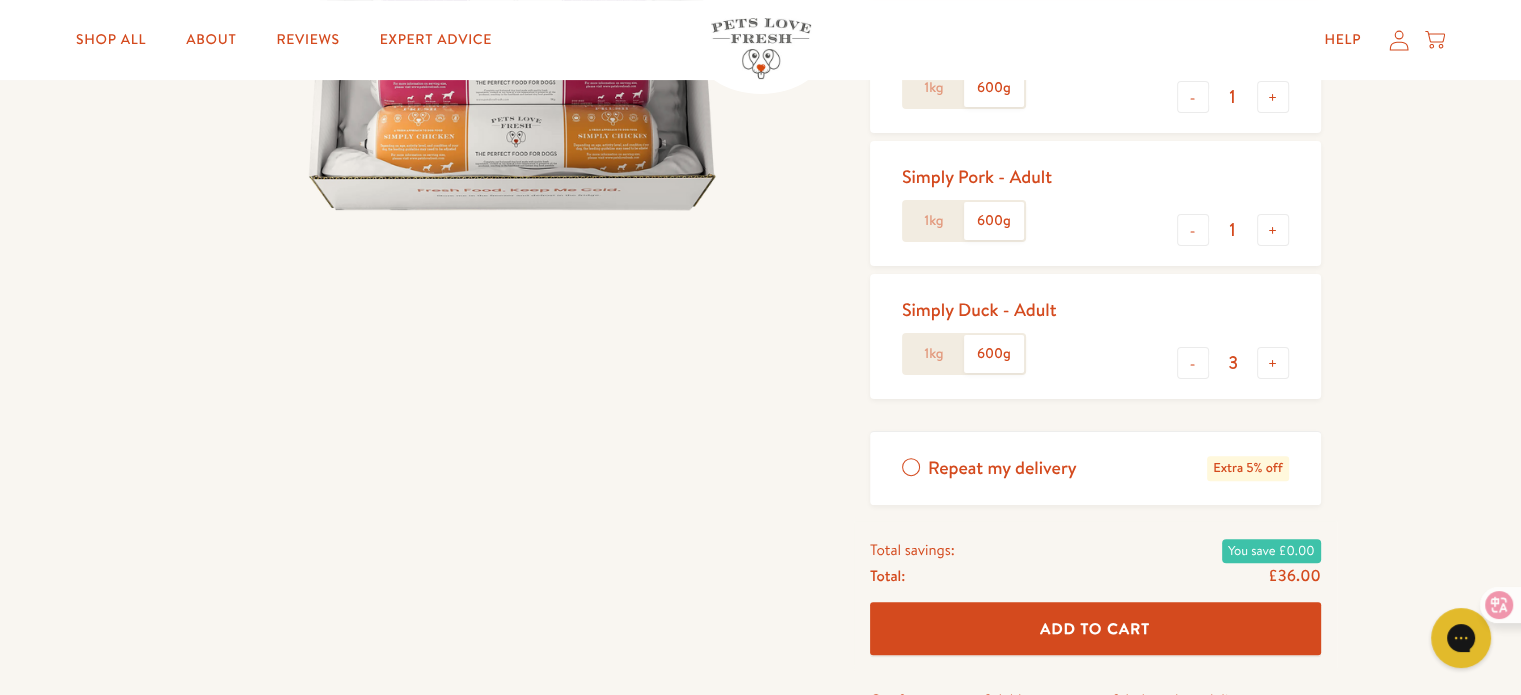 scroll, scrollTop: 500, scrollLeft: 0, axis: vertical 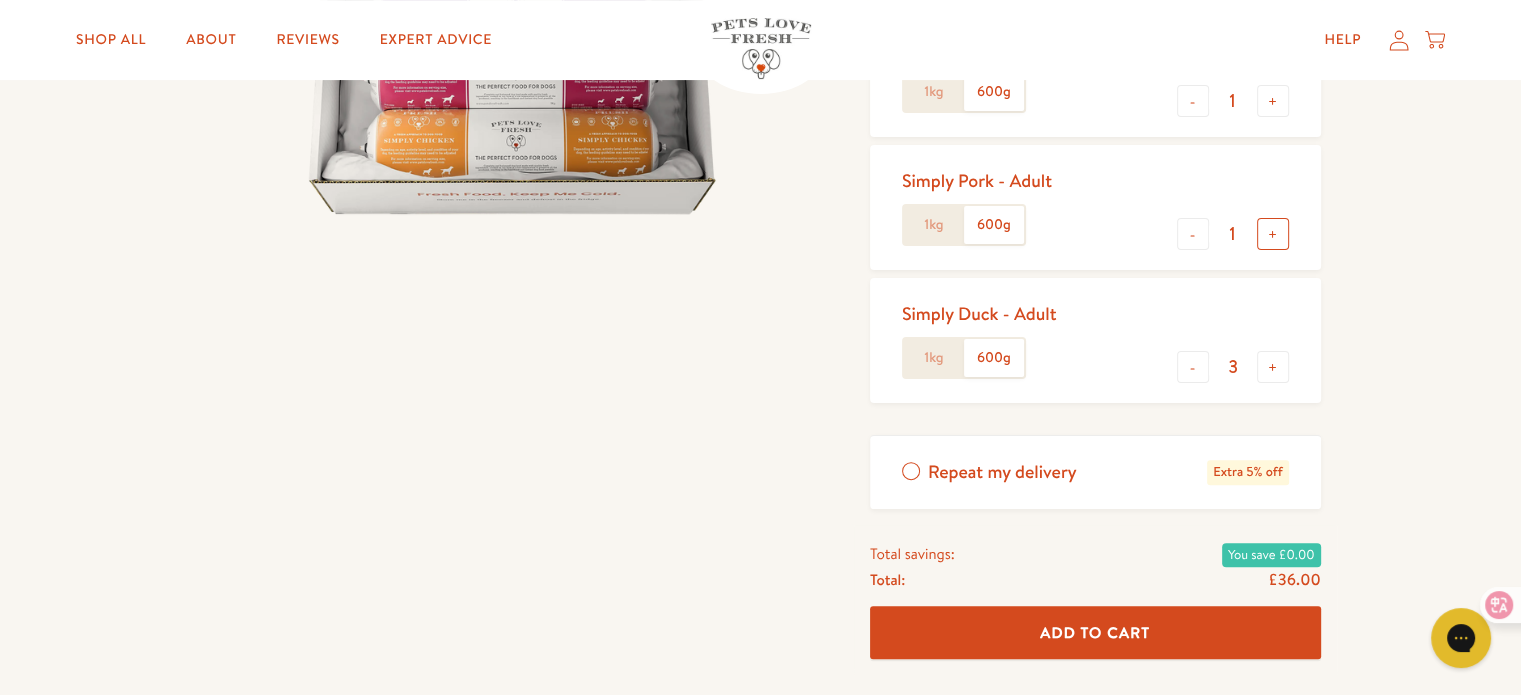 click on "+" at bounding box center (1273, 234) 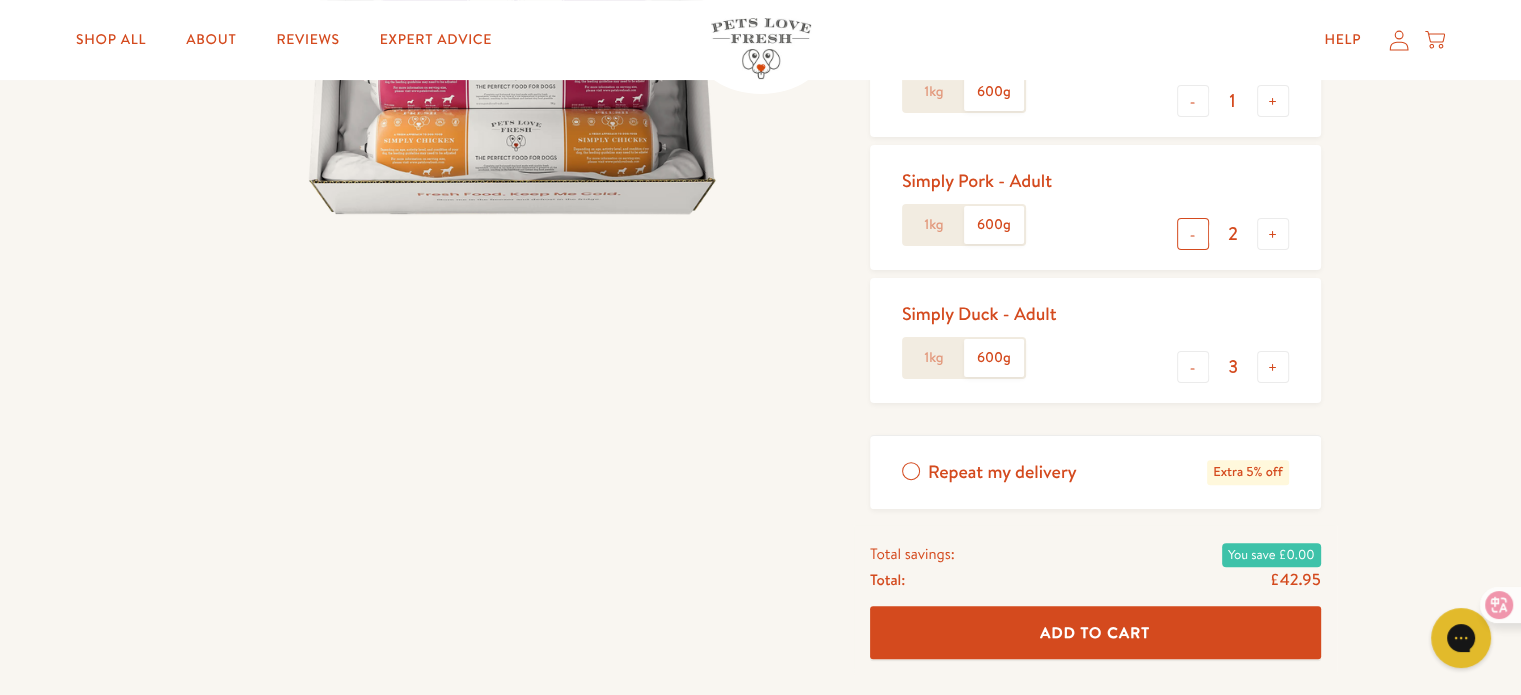 click on "-" at bounding box center [1193, 234] 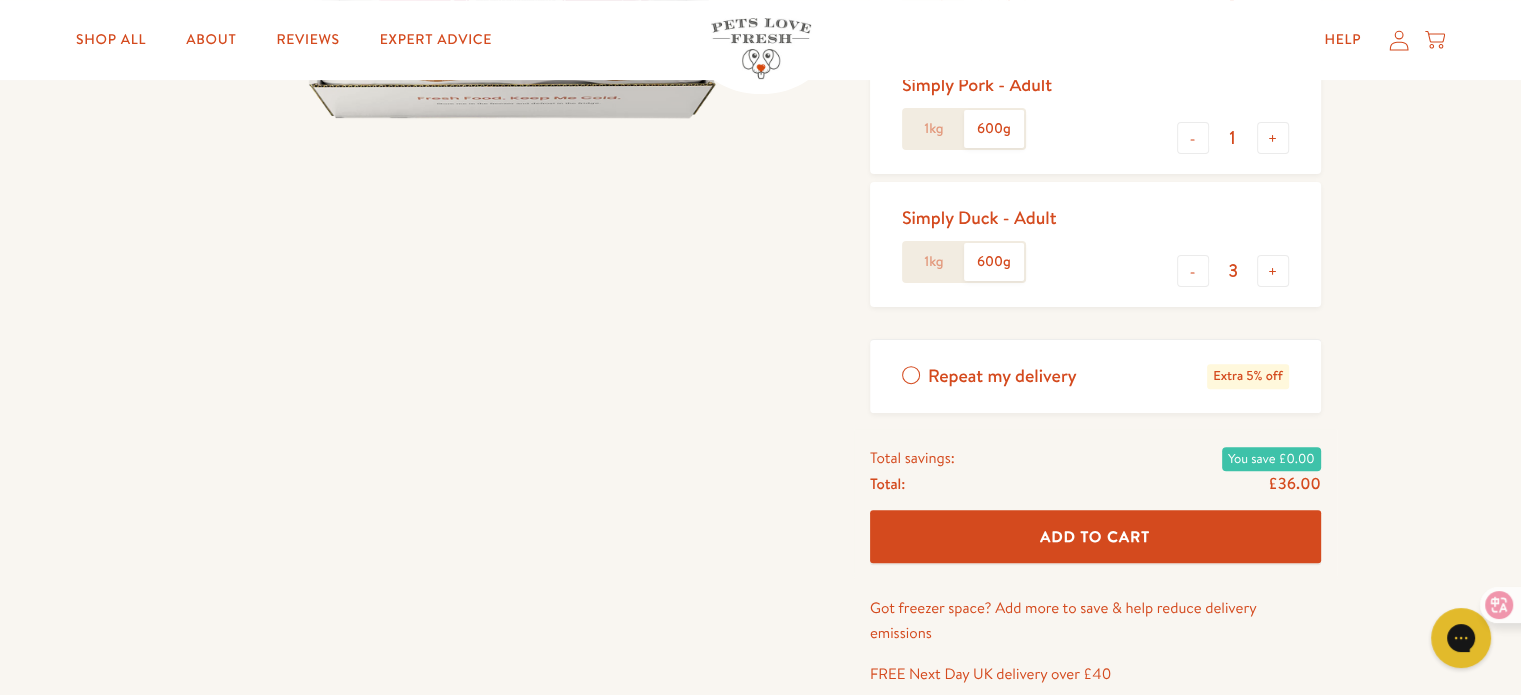 scroll, scrollTop: 600, scrollLeft: 0, axis: vertical 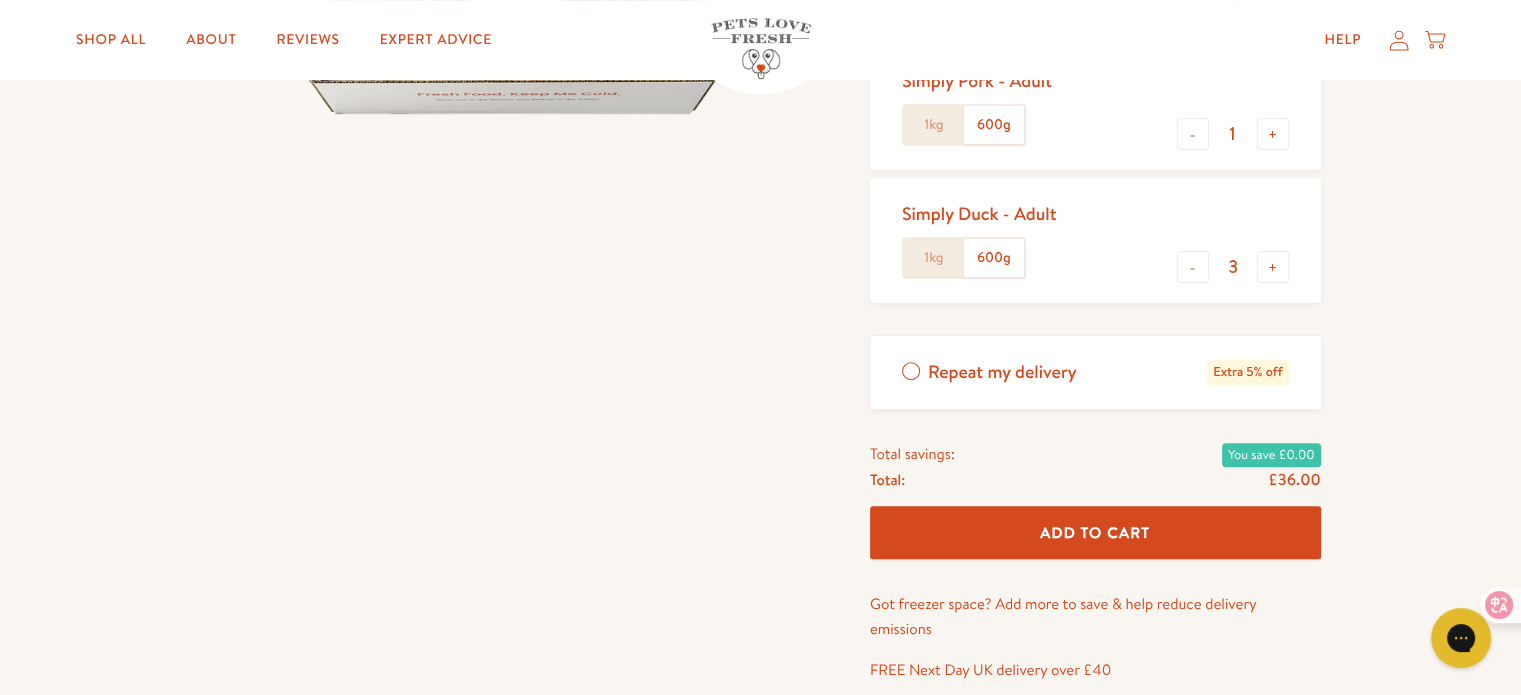 click on "Repeat my delivery  Extra 5% off" at bounding box center (1095, 372) 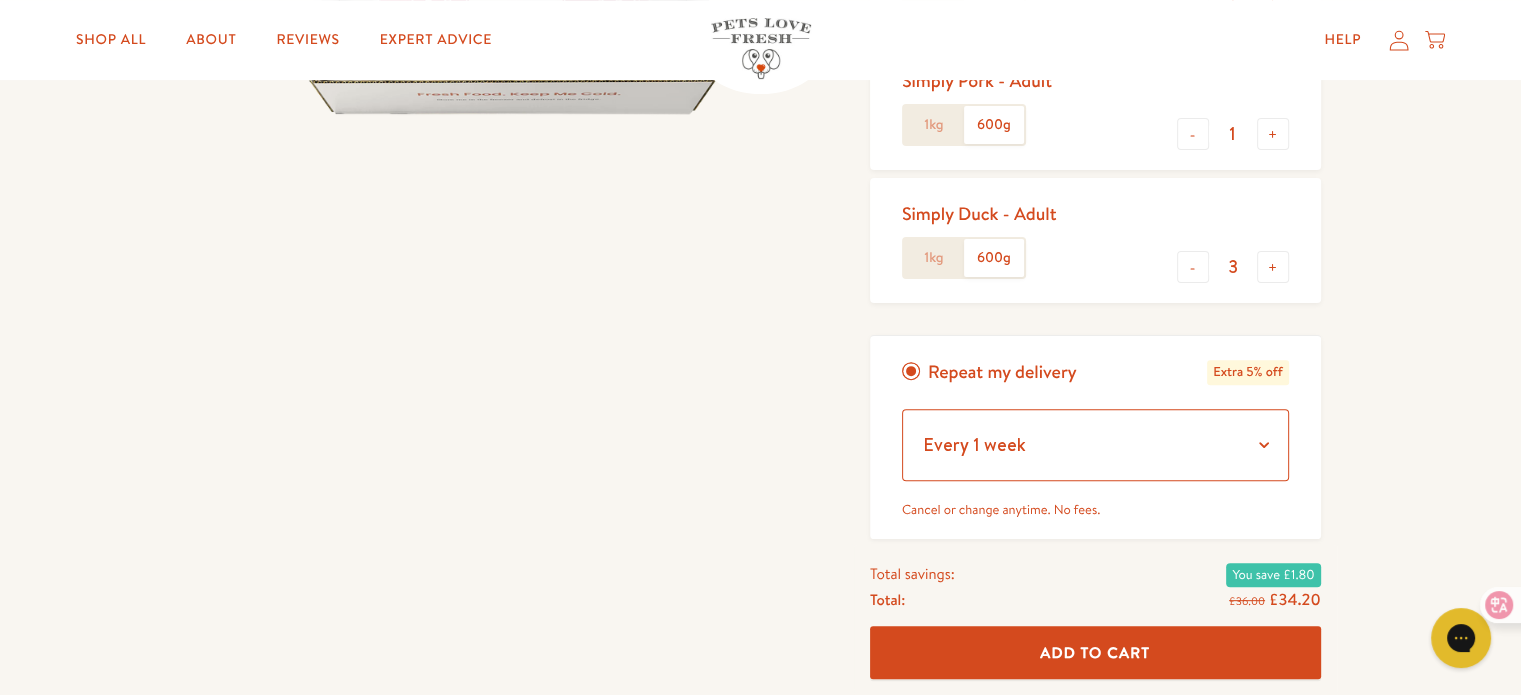 click on "Every 1 week Every 2 weeks Every 3 weeks Every 5 weeks Every 7 weeks Every 11 weeks Every 4 weeks Every 6 weeks Every 8 weeks Every 12 weeks Every 10 weeks Every 9 weeks" at bounding box center [1095, 445] 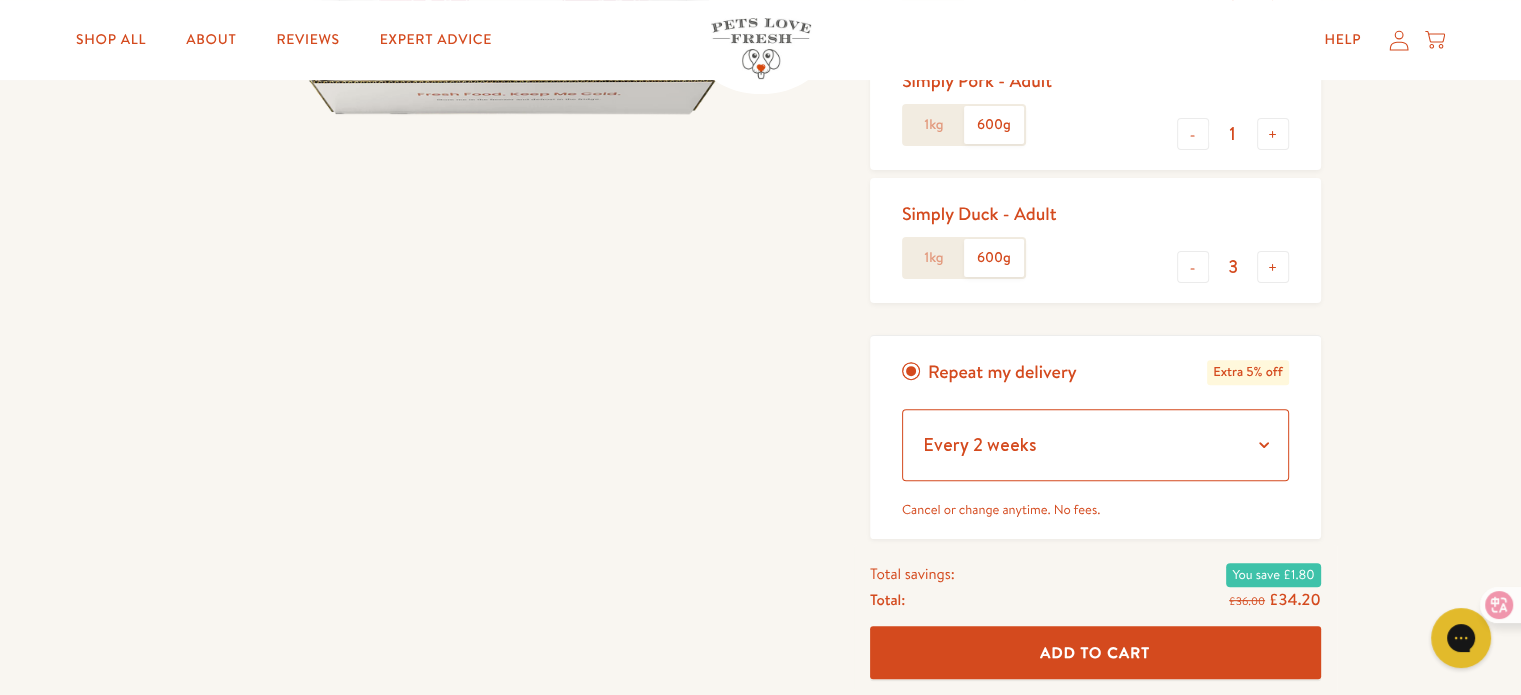 click on "Every 1 week Every 2 weeks Every 3 weeks Every 5 weeks Every 7 weeks Every 11 weeks Every 4 weeks Every 6 weeks Every 8 weeks Every 12 weeks Every 10 weeks Every 9 weeks" at bounding box center (1095, 445) 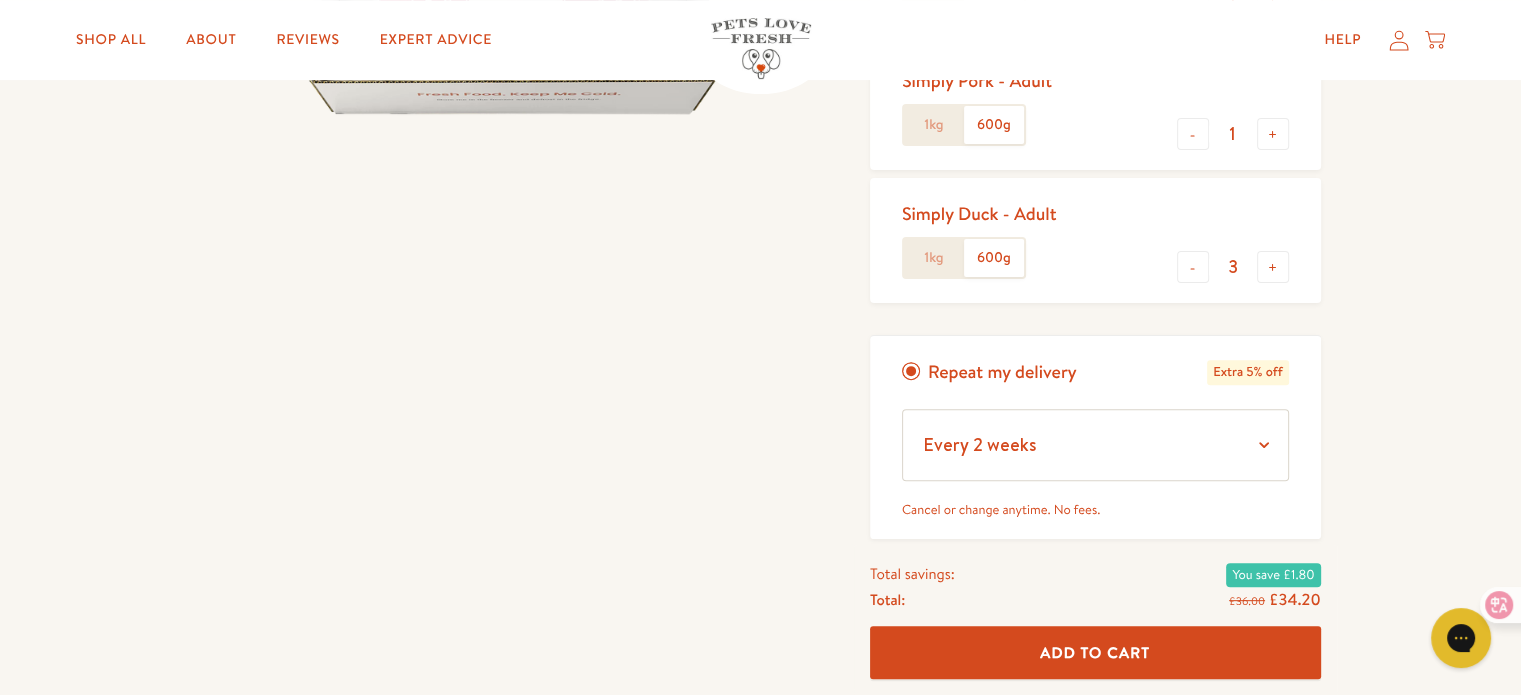click on "Repeat my delivery  Extra 5% off" at bounding box center (1095, 372) 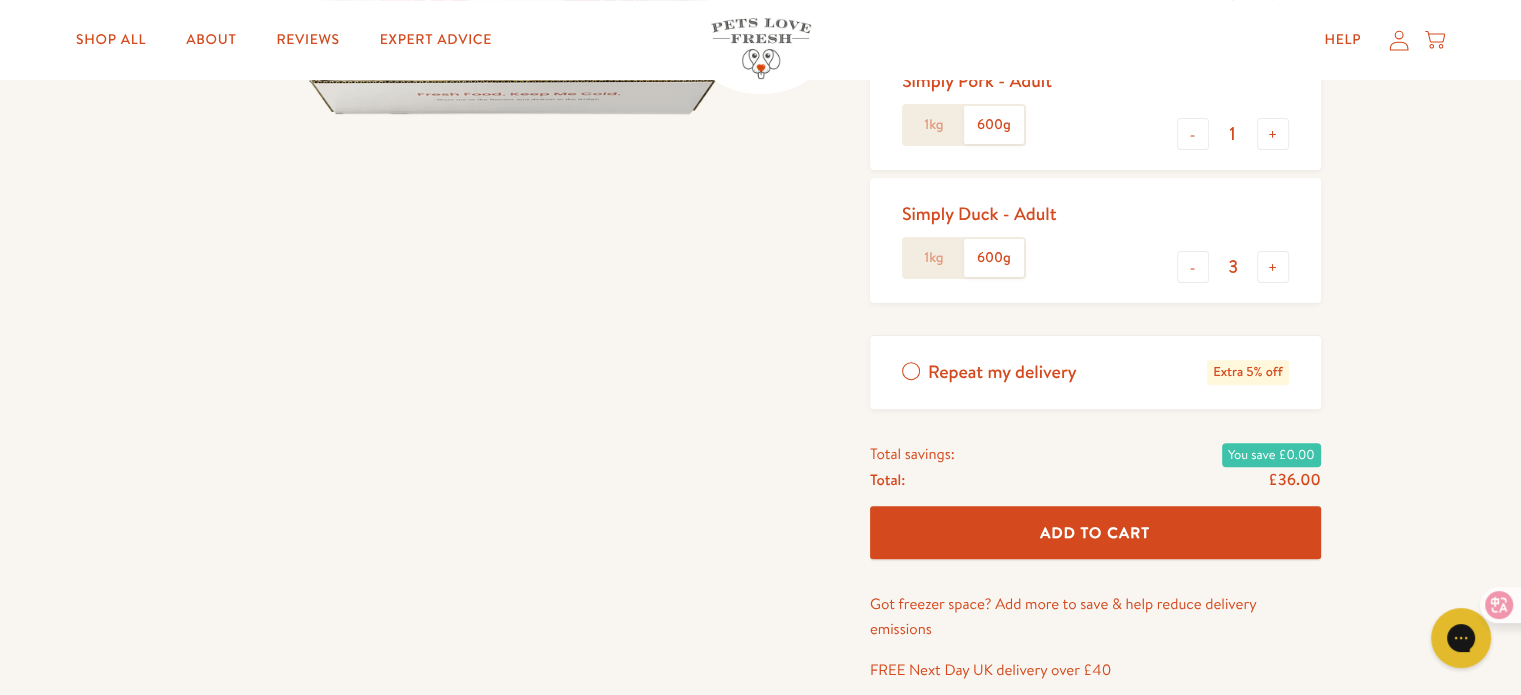 click on "Repeat my delivery" at bounding box center [1002, 372] 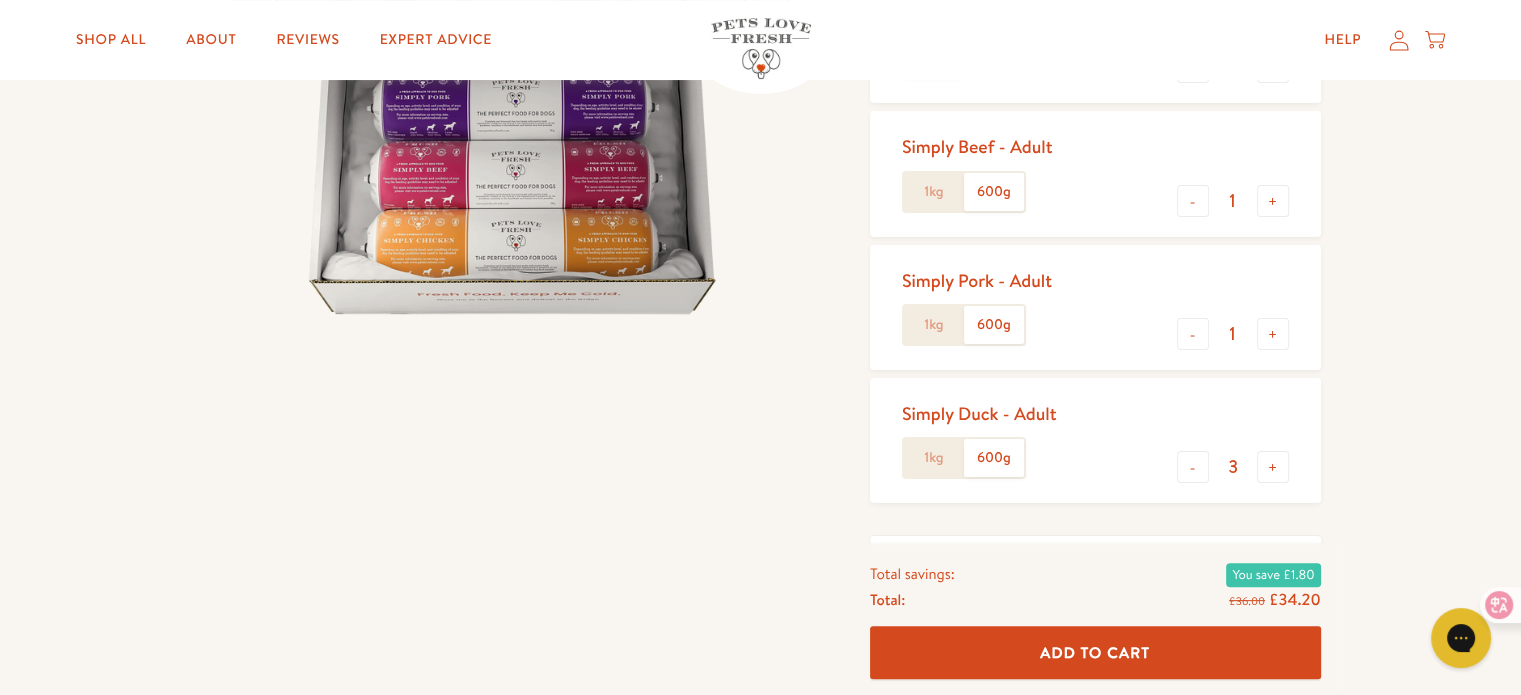 scroll, scrollTop: 800, scrollLeft: 0, axis: vertical 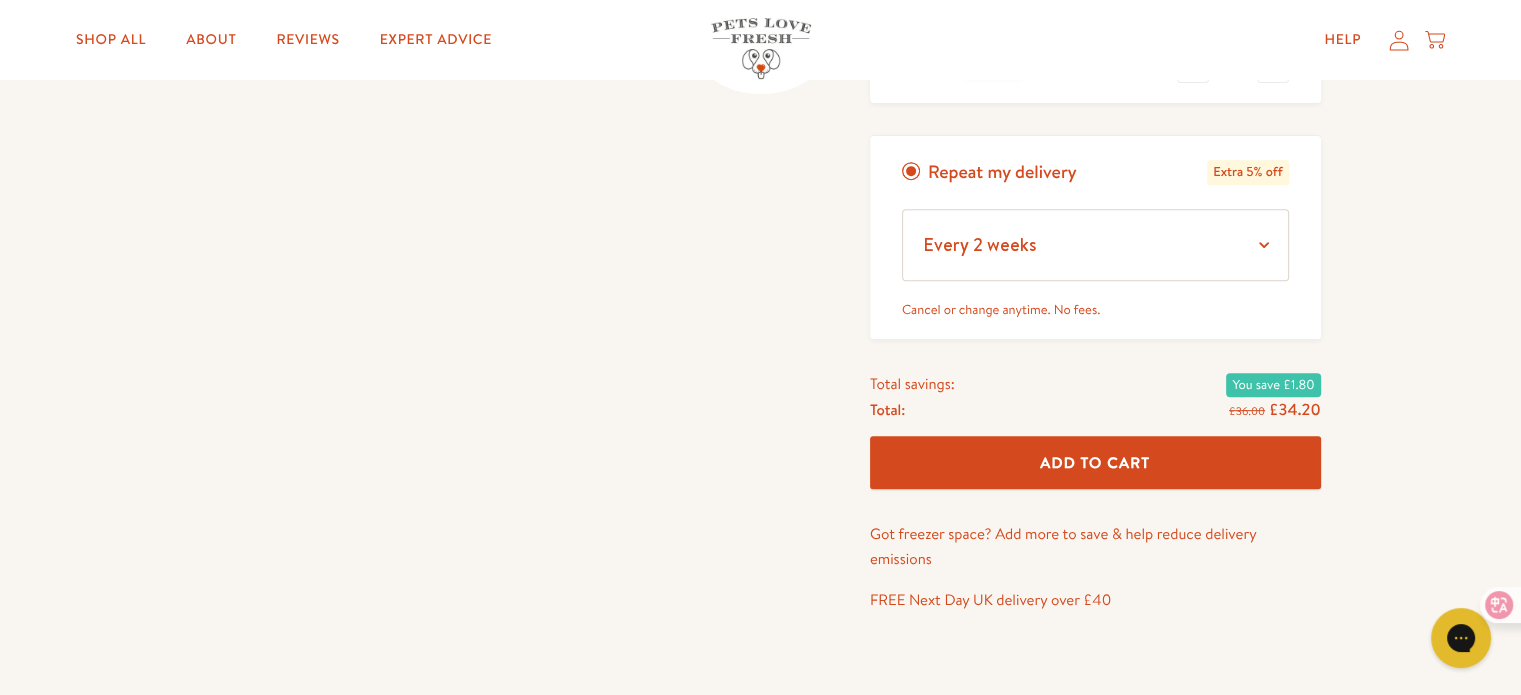 click on "Add To Cart" at bounding box center [1095, 462] 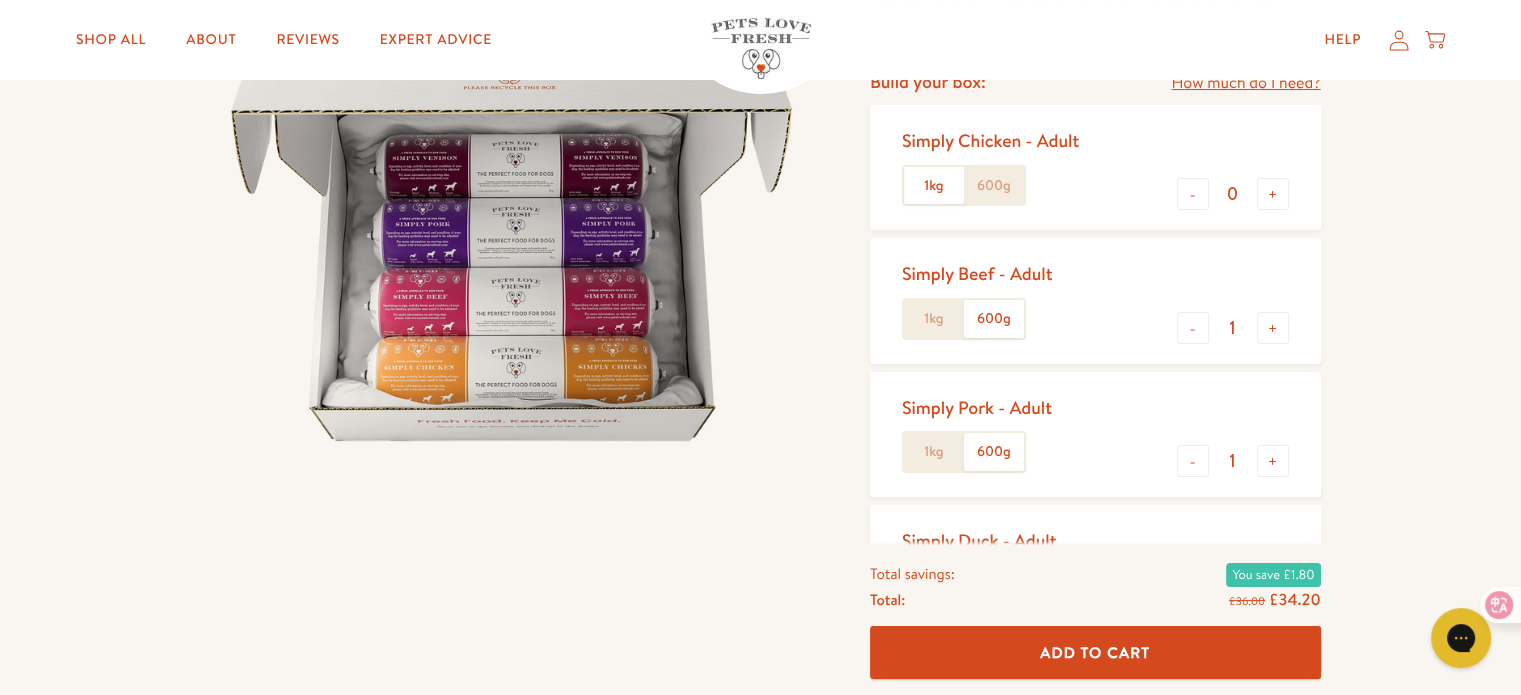 scroll, scrollTop: 400, scrollLeft: 0, axis: vertical 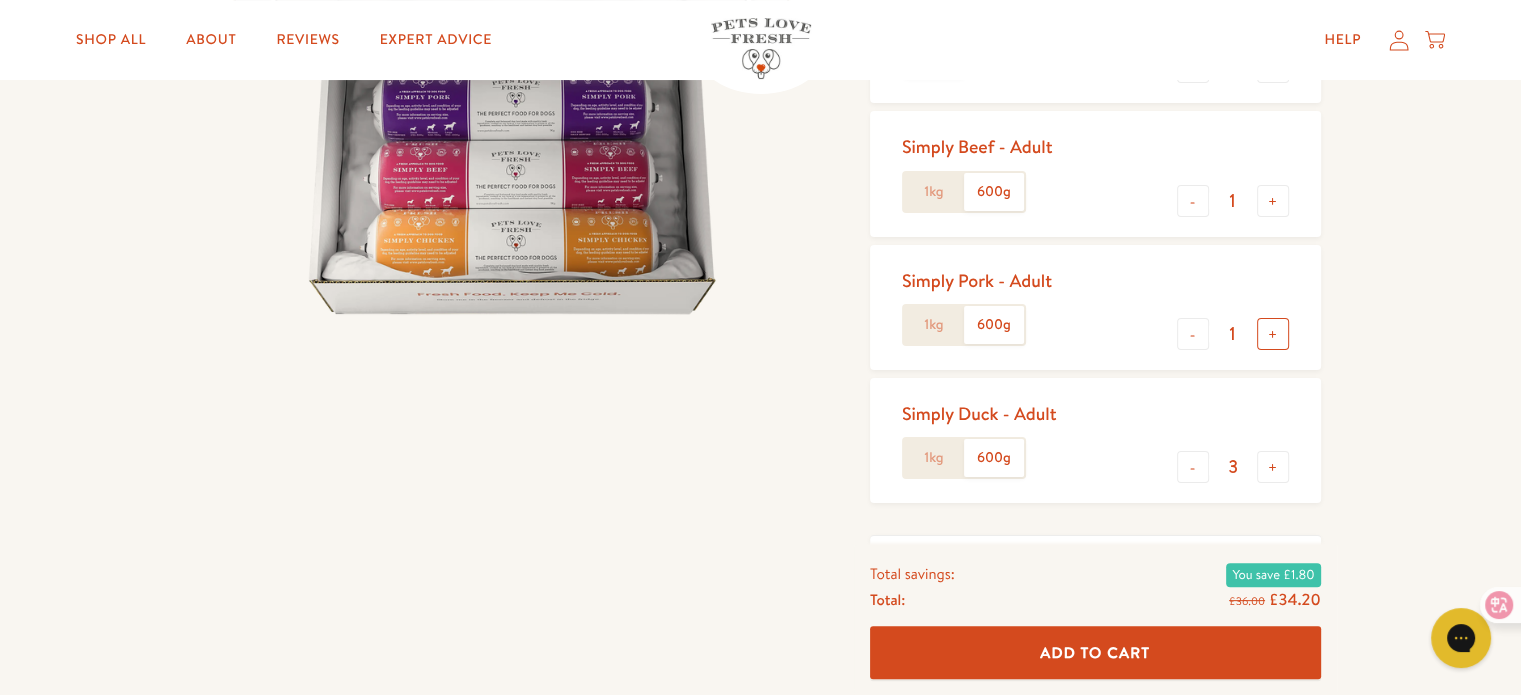 click on "+" at bounding box center (1273, 334) 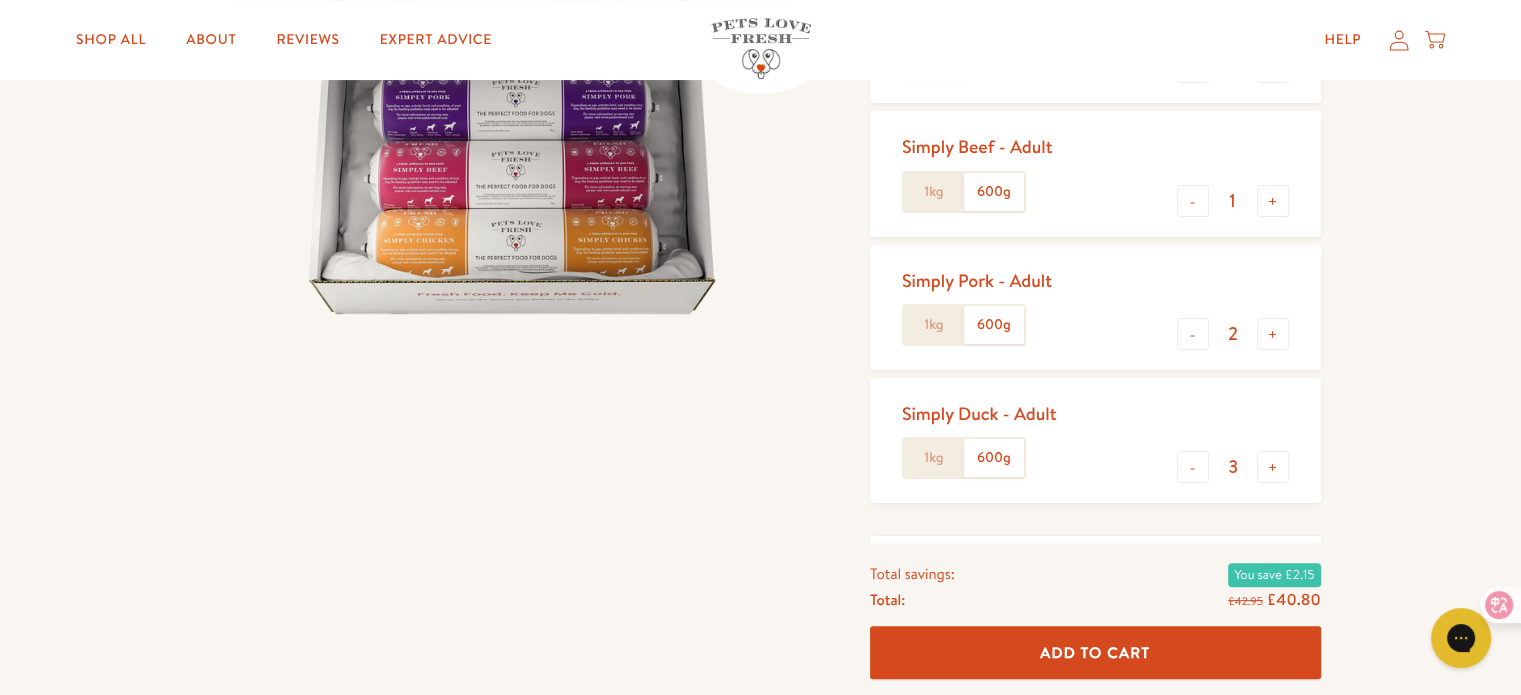 click on "Add To Cart" at bounding box center (1095, 653) 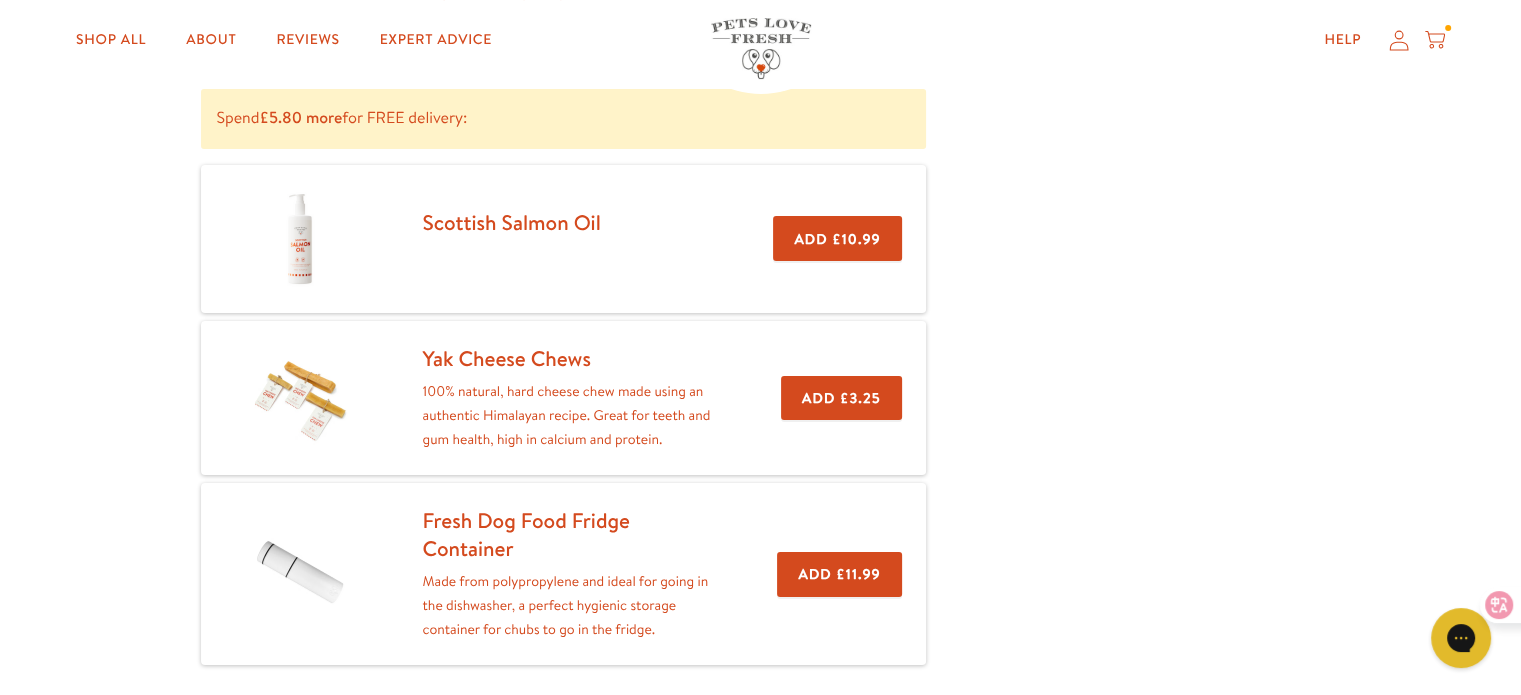 scroll, scrollTop: 0, scrollLeft: 0, axis: both 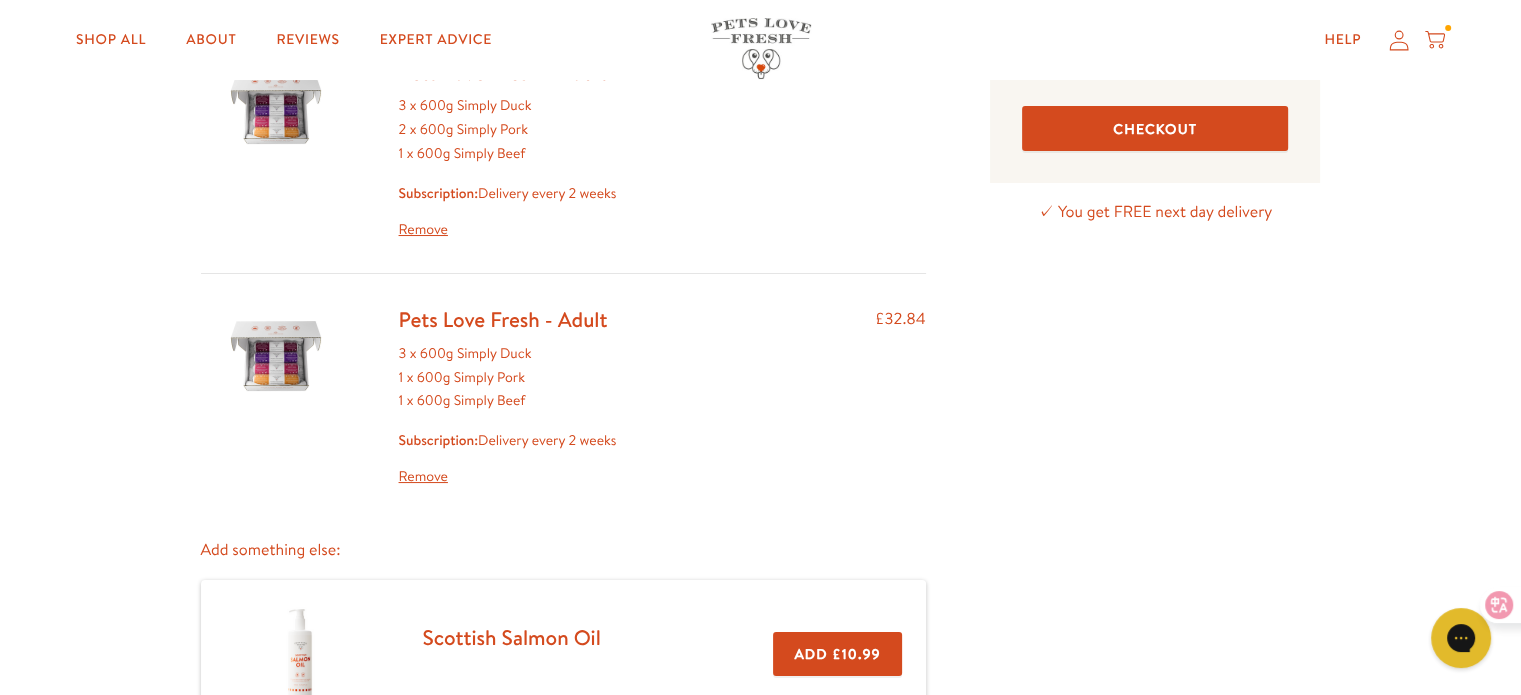 click on "Remove" at bounding box center [508, 477] 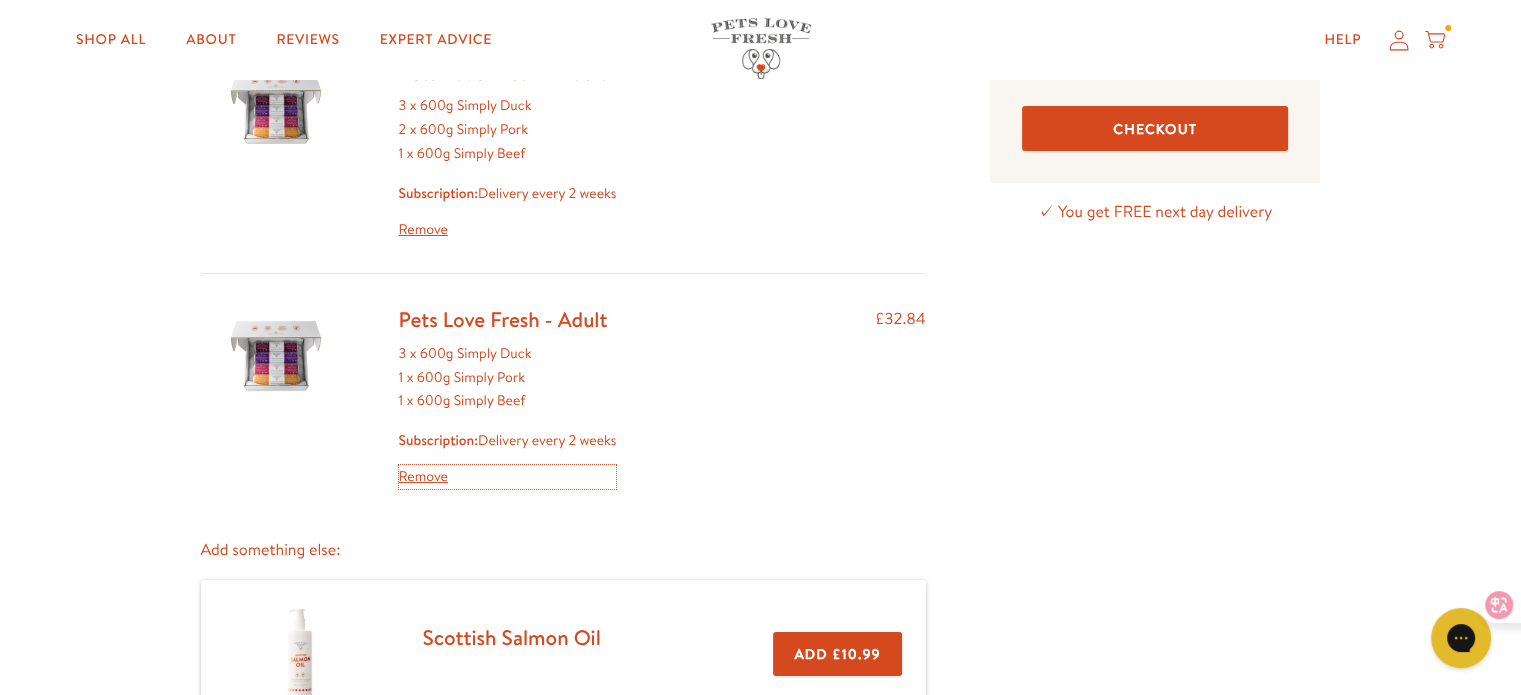 scroll, scrollTop: 156, scrollLeft: 0, axis: vertical 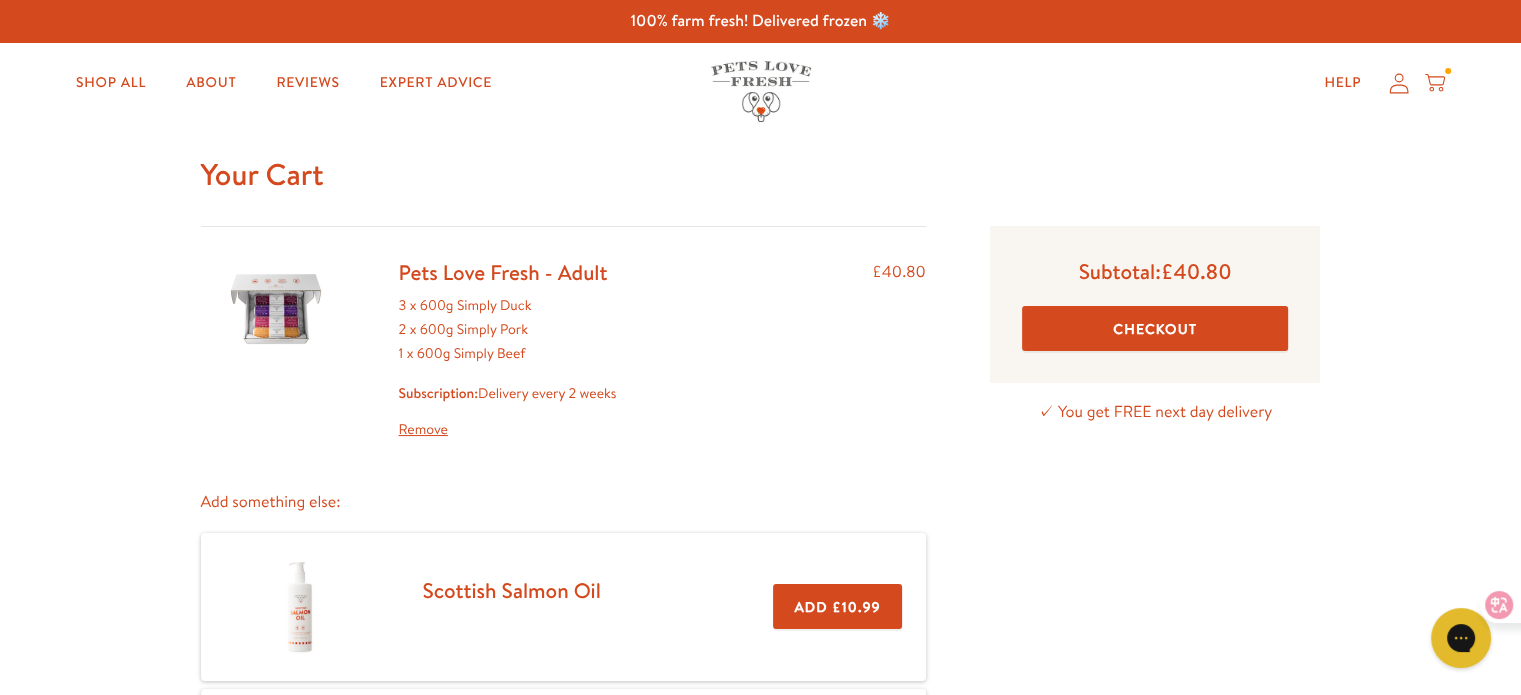 click on "Checkout" at bounding box center (1155, 328) 